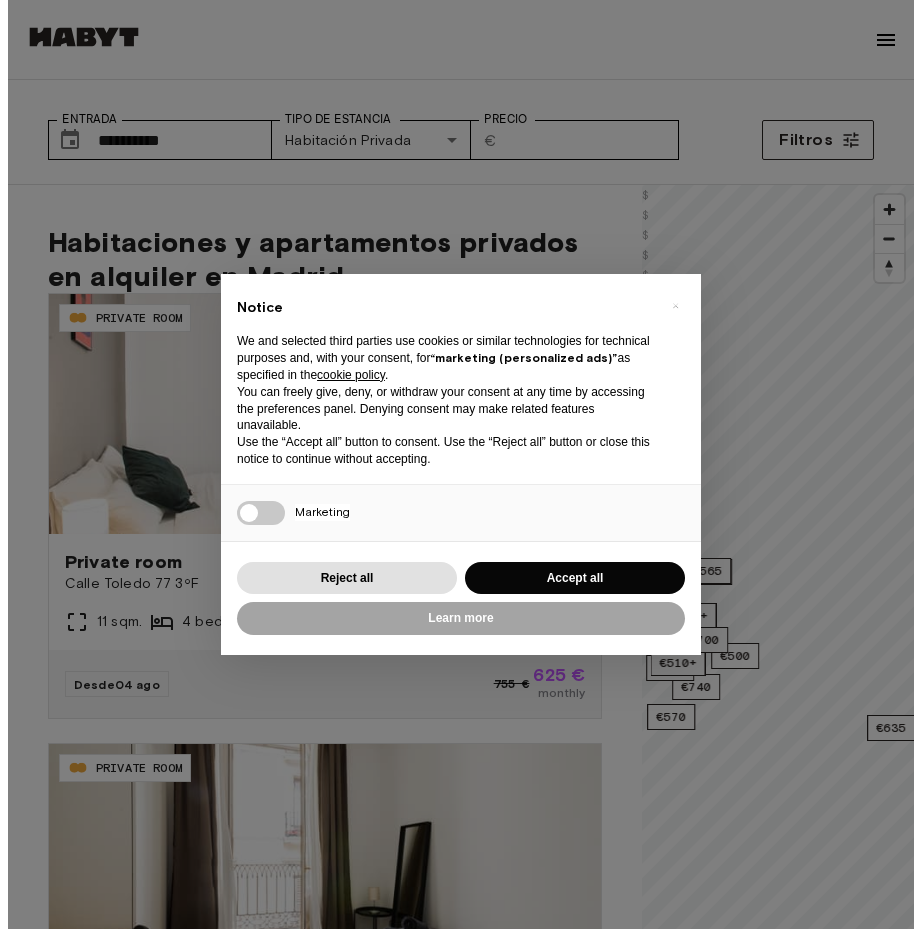 scroll, scrollTop: 0, scrollLeft: 0, axis: both 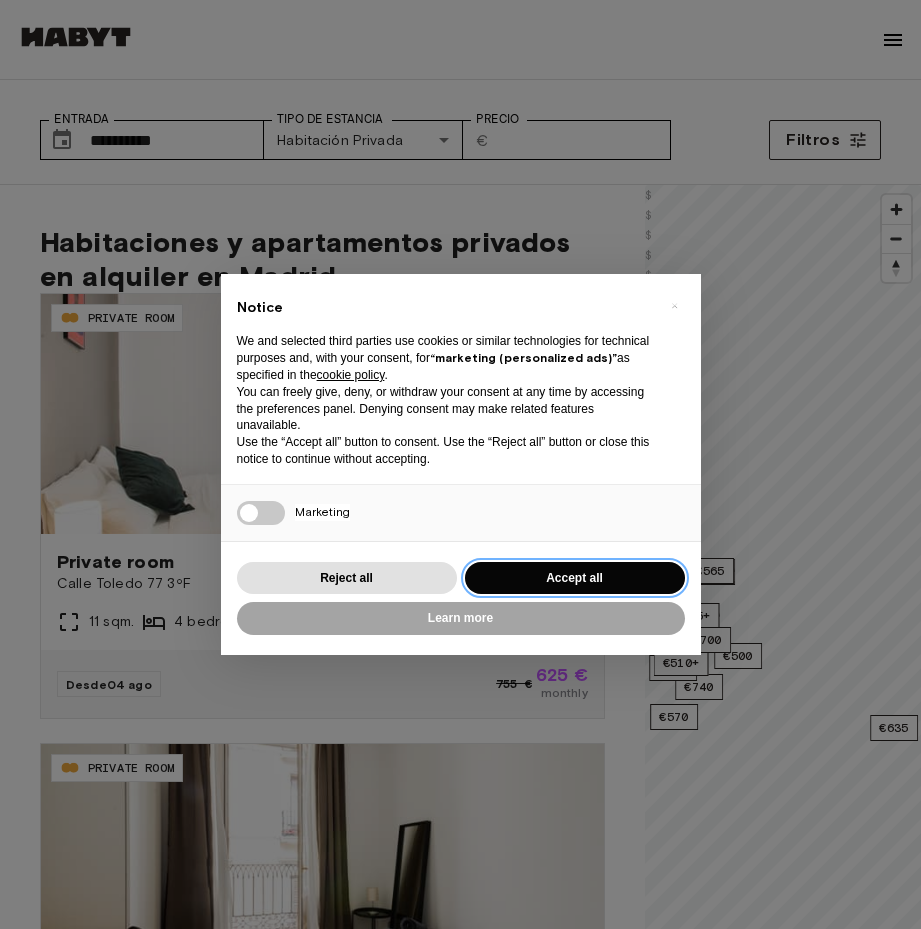 click on "Accept all" at bounding box center [575, 578] 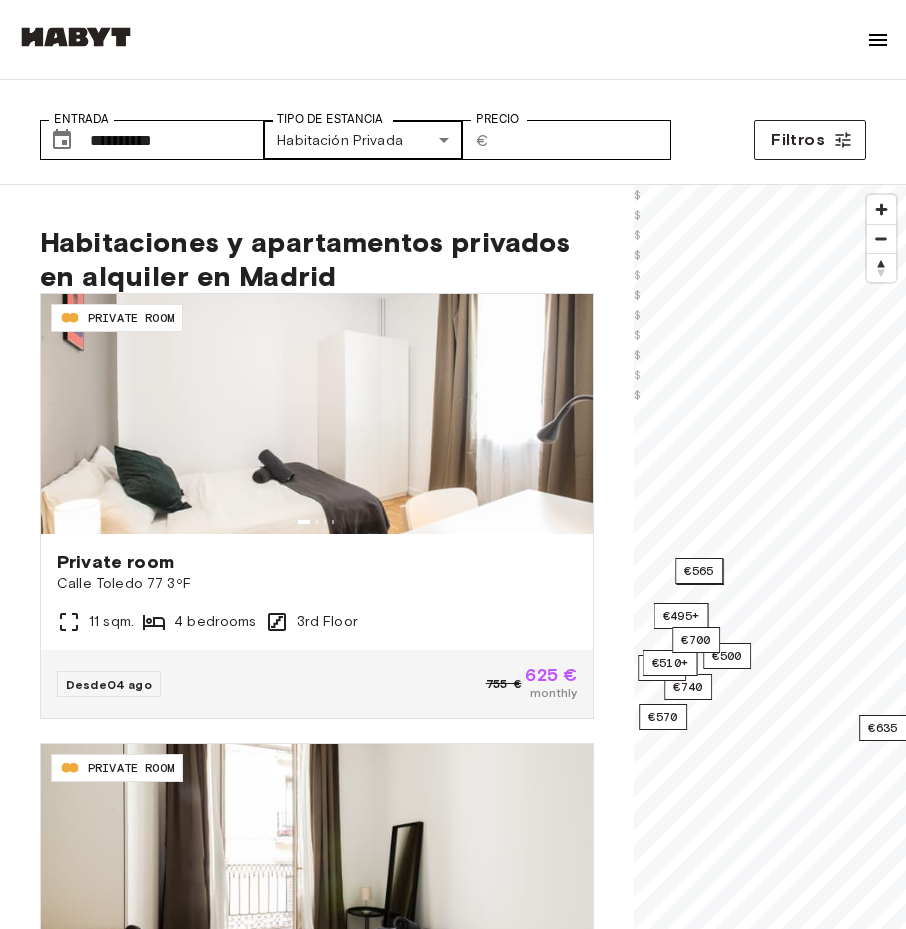 click on "ES-[POSTAL_CODE]-[NUMBER]-[NUMBER]-[NUMBER] PRIVATE ROOM Private room Calle Toledo 77 3ºF 11 sqm. 4 bedrooms 3rd Floor Desde [DATE] [PRICE] [PRICE] monthly ES-[POSTAL_CODE]-[NUMBER]-[NUMBER]-[NUMBER] PRIVATE ROOM Private room Calle Luna 19 2º Der 10 sqm. 7 bedrooms 2nd Floor Desde [DATE] [PRICE] [PRICE] monthly ES-[POSTAL_CODE]-[NUMBER]-[NUMBER]-[NUMBER] PRIVATE ROOM Private room Calle Colegiata 11 3ºC 11 sqm. 5 bedrooms 3rd Floor Desde [DATE] [PRICE] [PRICE] monthly ES-[POSTAL_CODE]-[NUMBER]-[NUMBER]-[NUMBER] PRIVATE ROOM Private room Calle Mayor 82 8 sqm. 4 bedrooms 4th Floor Desde [DATE] [PRICE] [PRICE] monthly ES-[POSTAL_CODE]-[NUMBER]-[NUMBER]-[NUMBER] PRIVATE ROOM Private room Calle Cedaceros 8 1° 10 sqm. 11 bedrooms 1st Floor Desde [DATE] [PRICE] [PRICE] monthly ES-[POSTAL_CODE]-[NUMBER]-[NUMBER]-[NUMBER] PRIVATE ROOM Private room Calle Luna 19 2º Der 11 sqm. Desde" at bounding box center [453, 2930] 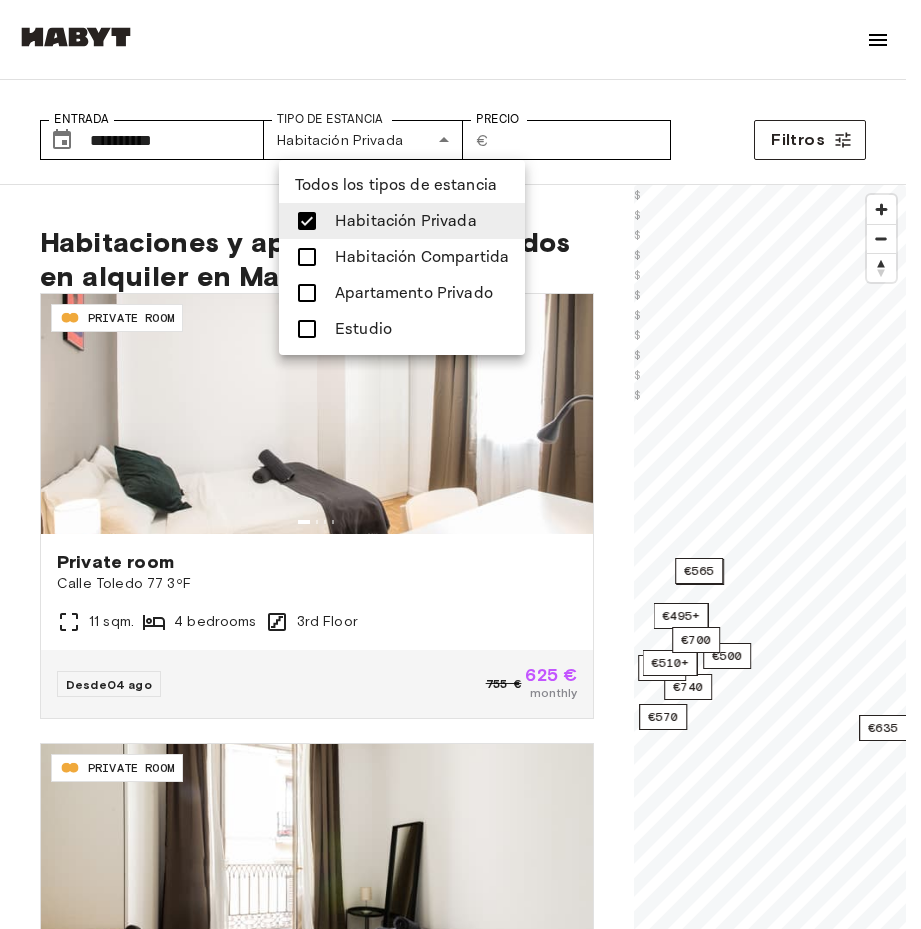 click on "Habitación Compartida" at bounding box center [422, 257] 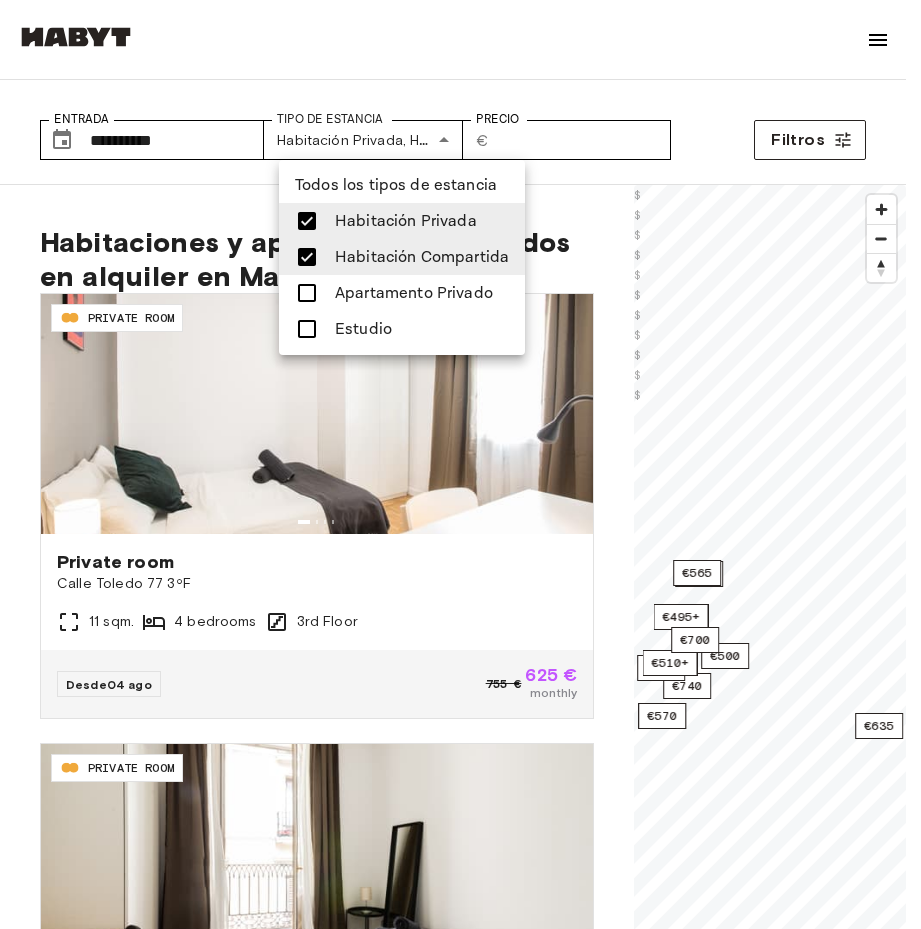 click at bounding box center (307, 221) 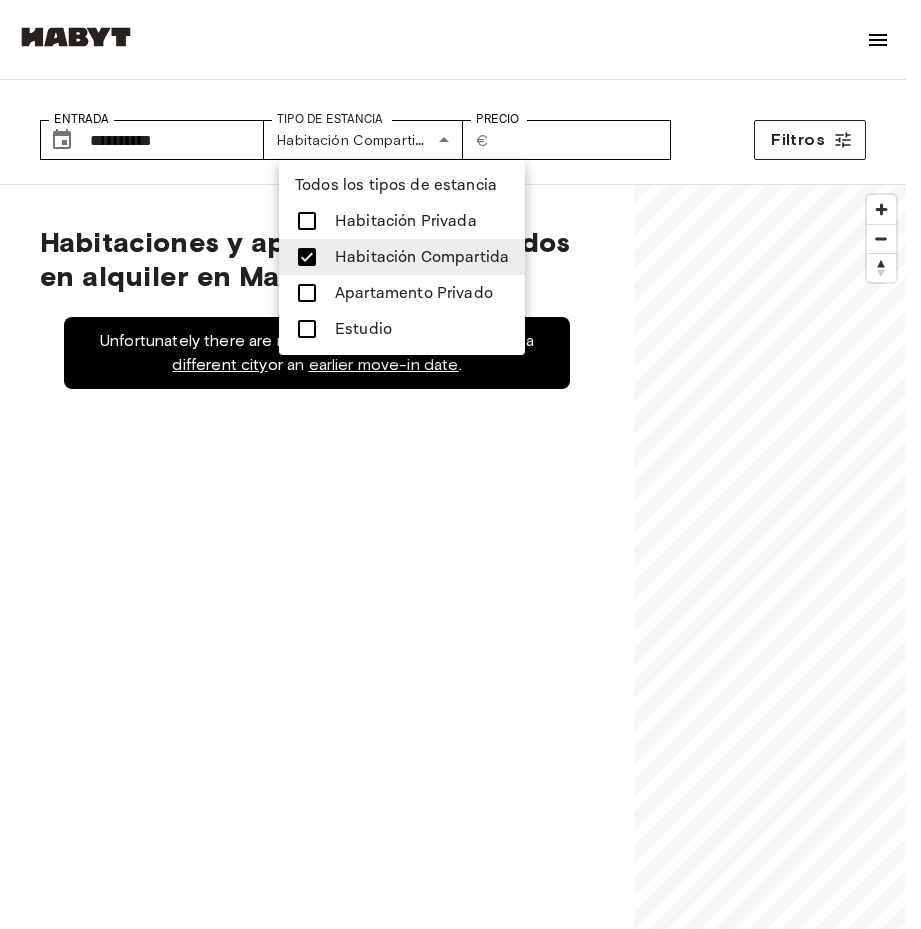 click at bounding box center [460, 464] 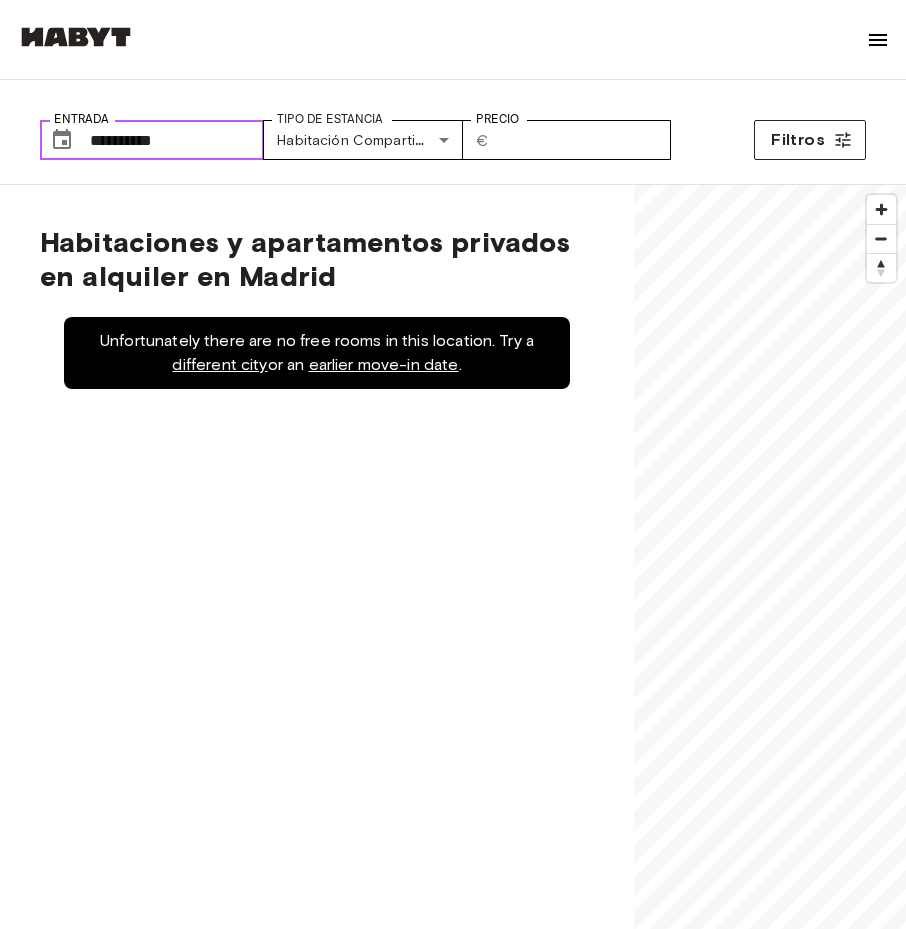 click on "**********" at bounding box center [177, 140] 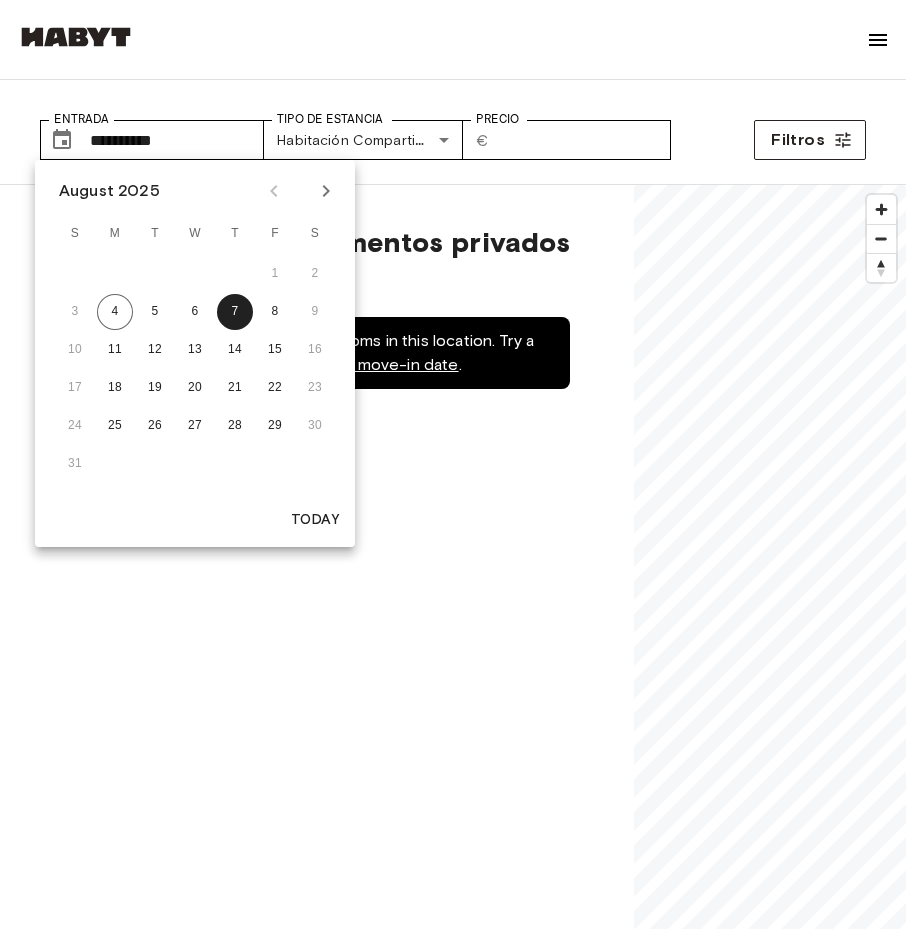 click on "10 11 12 13 14 15 16" at bounding box center (195, 350) 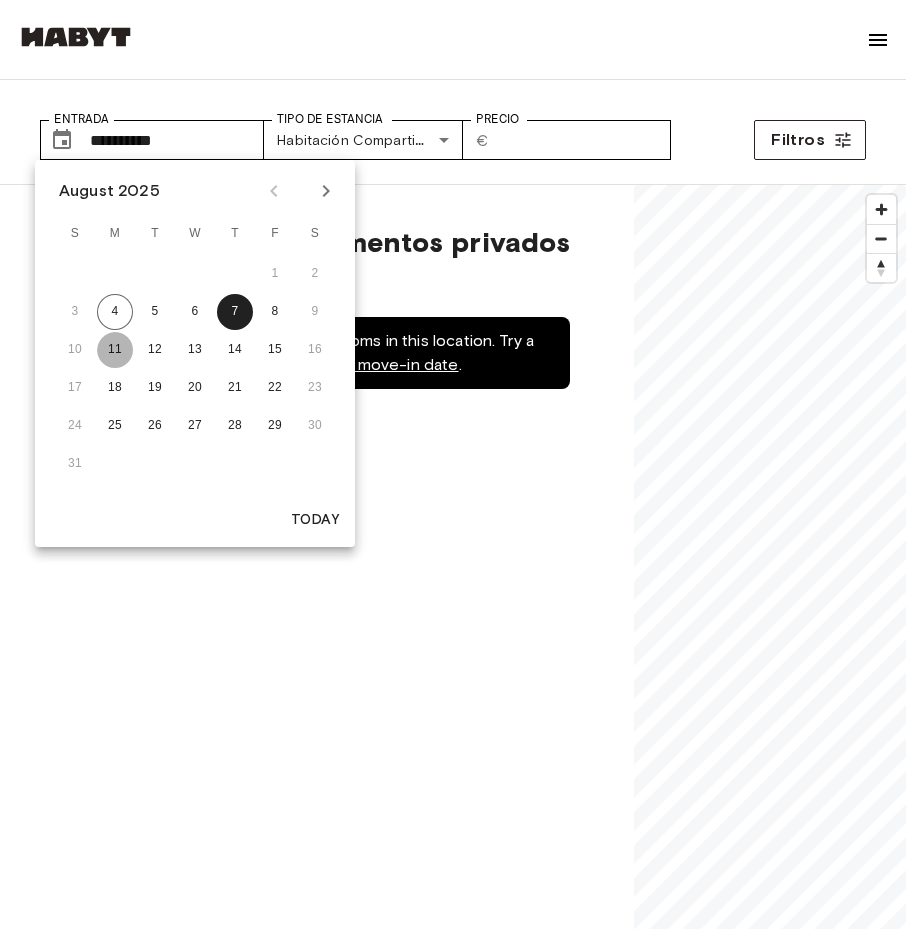 click on "11" at bounding box center [115, 350] 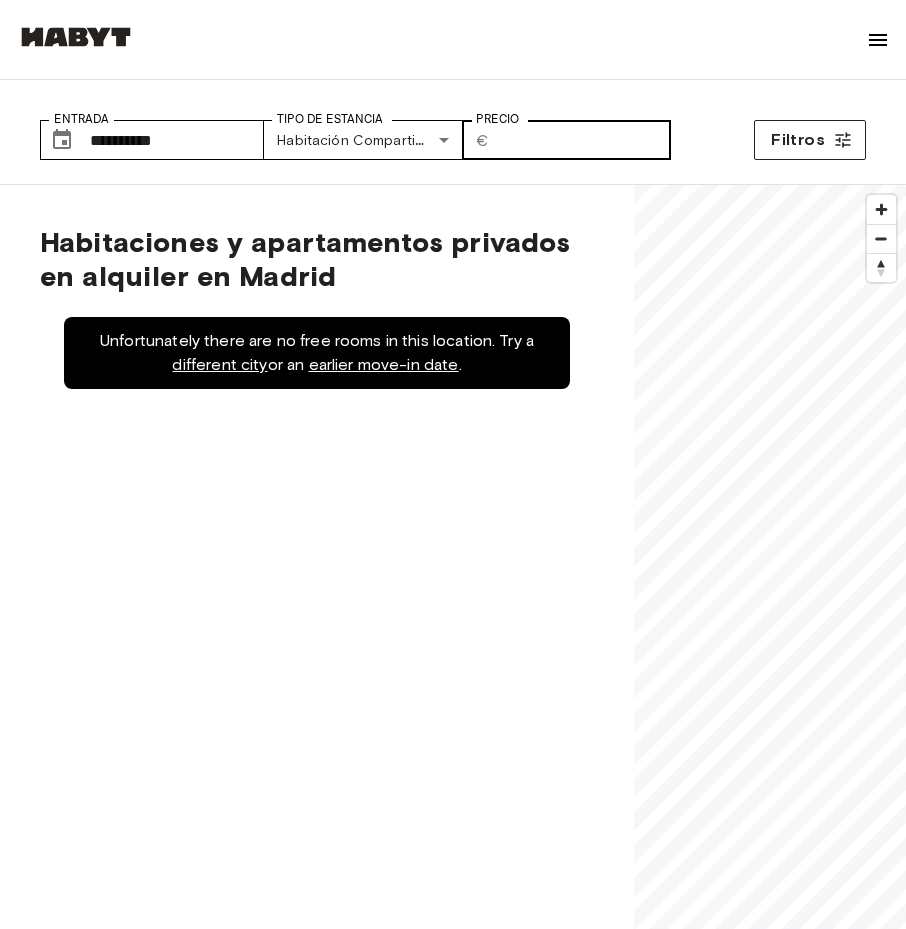 click on "​ € Precio" at bounding box center (566, 140) 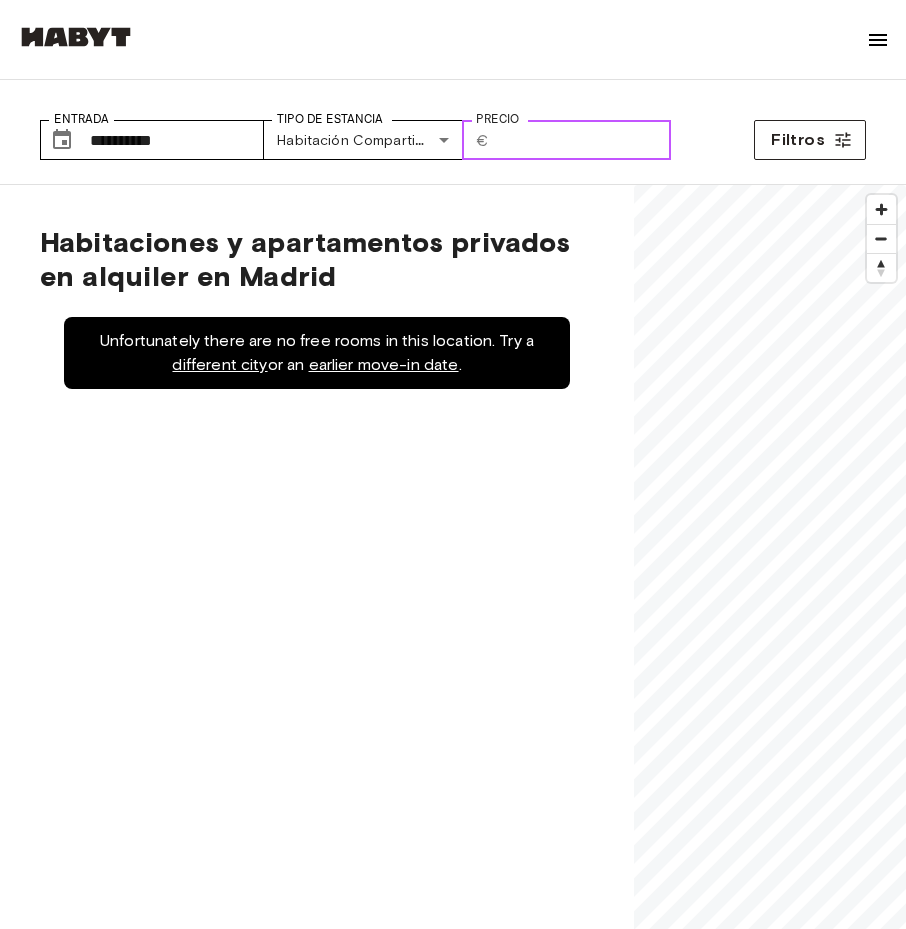 type on "**" 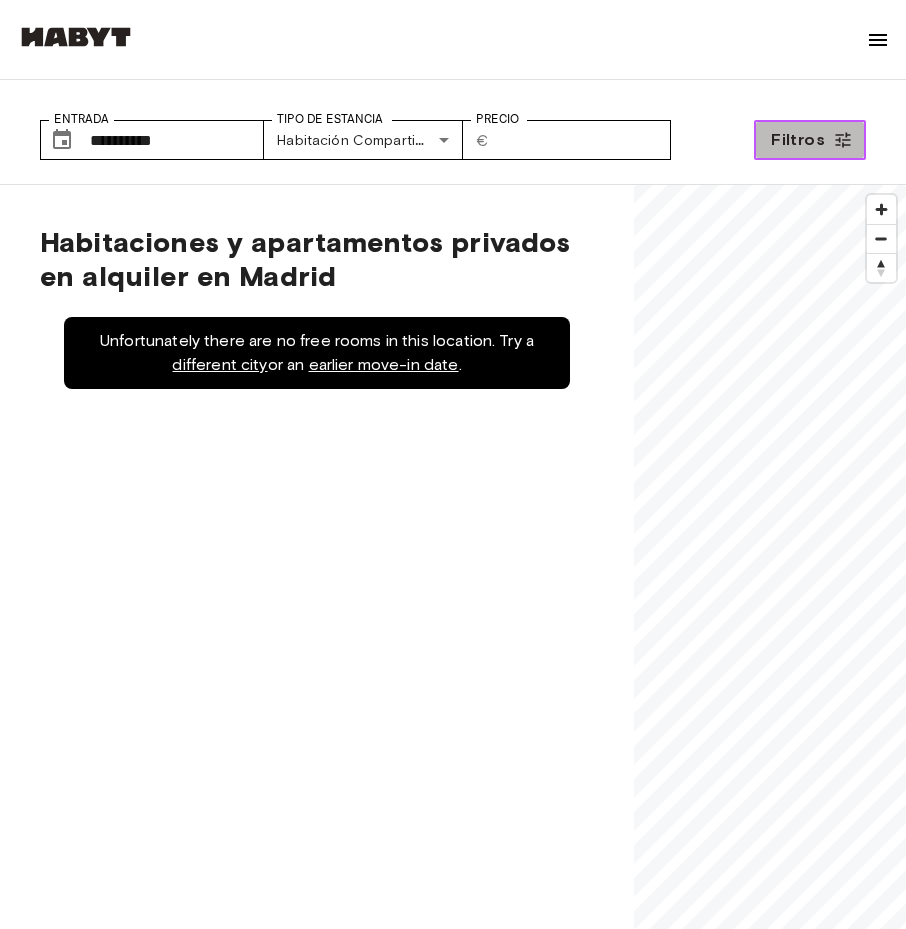 click on "Filtros" at bounding box center [810, 140] 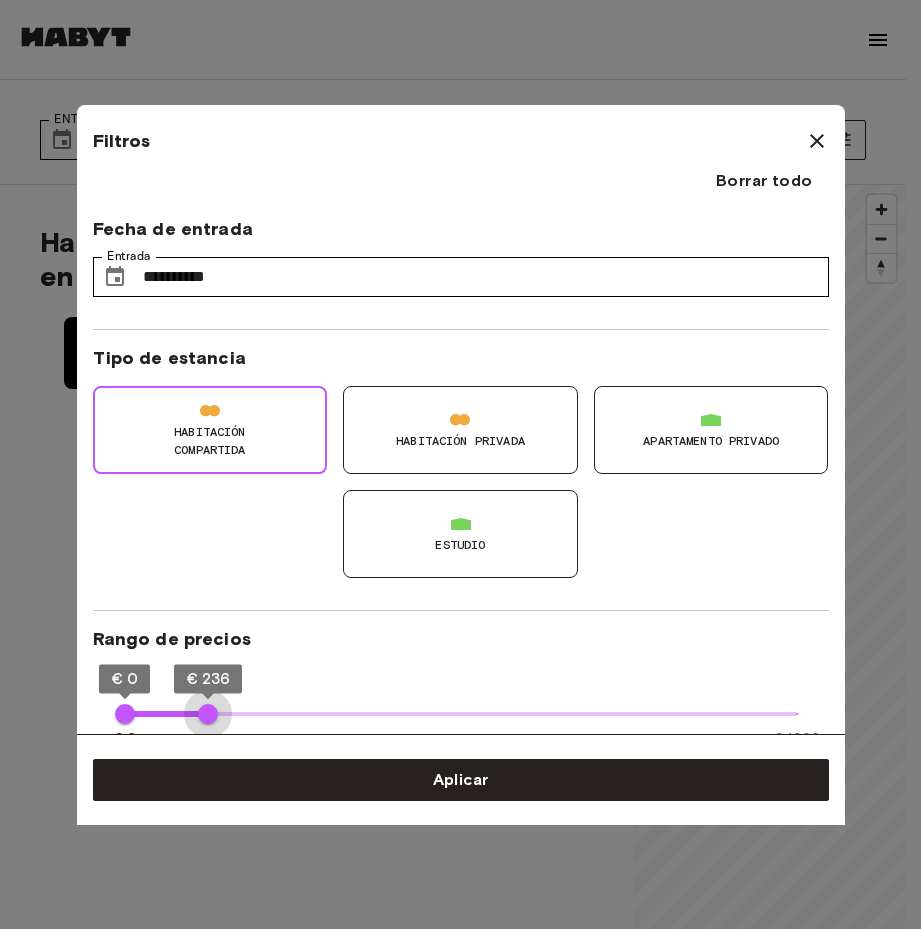 type on "***" 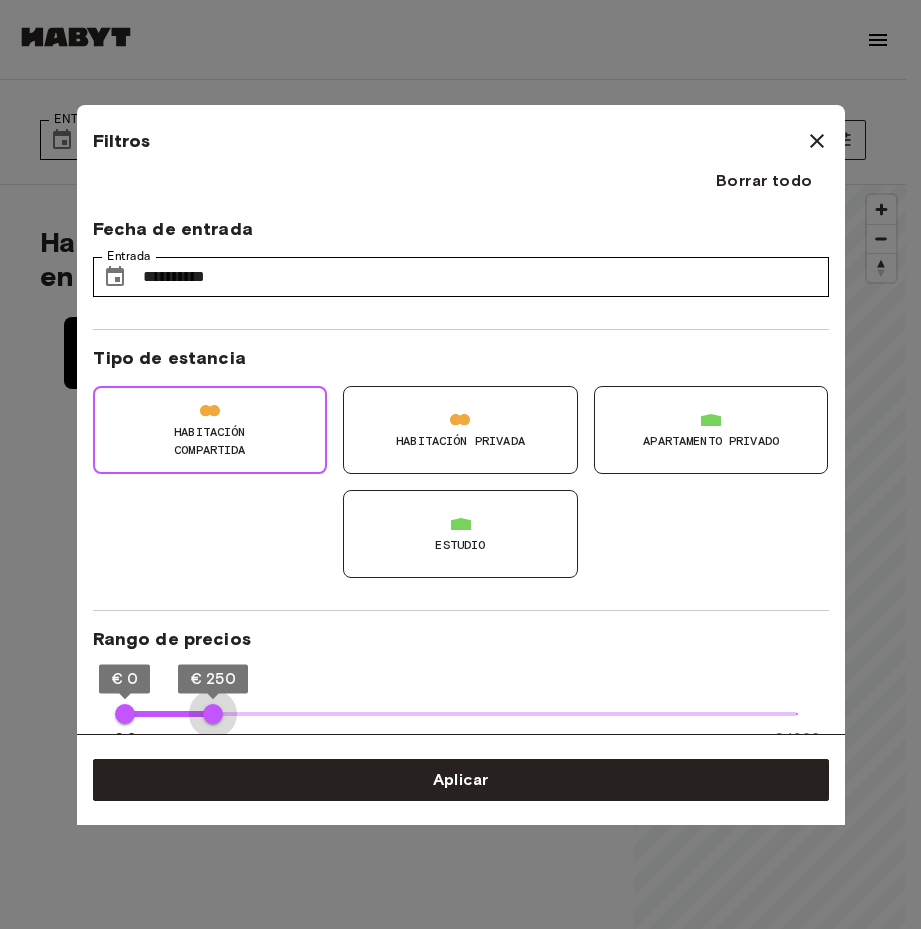 drag, startPoint x: 125, startPoint y: 712, endPoint x: 213, endPoint y: 738, distance: 91.76056 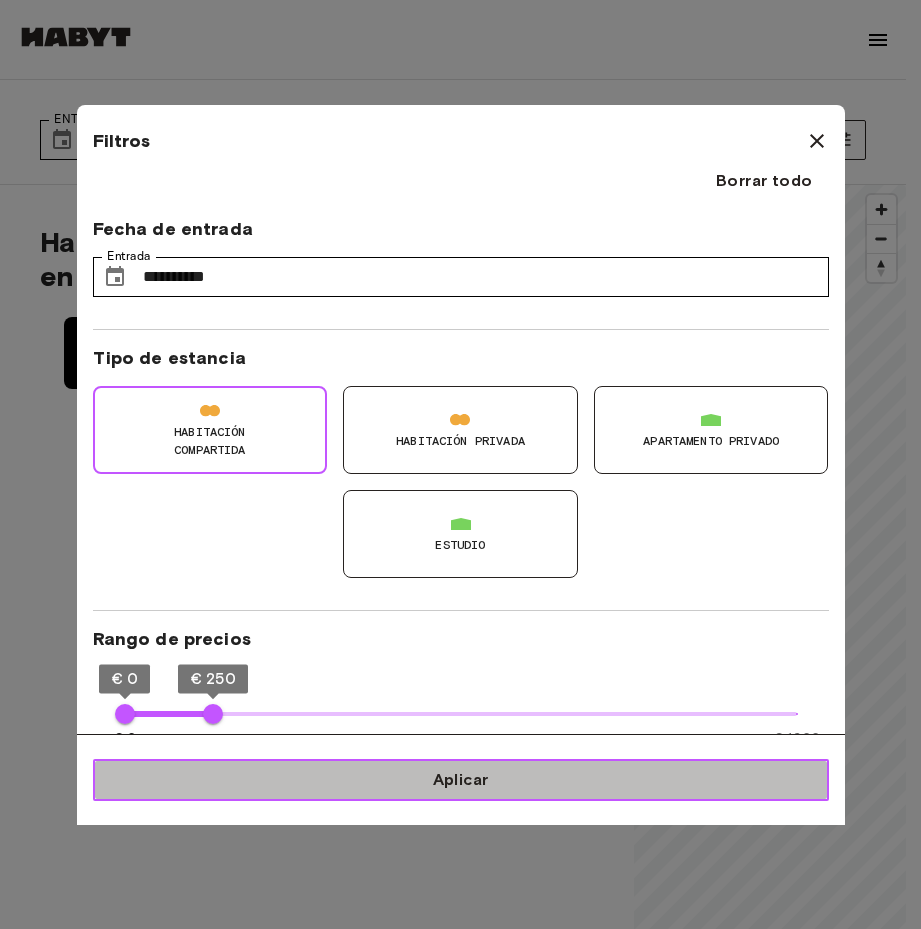 click on "Aplicar" at bounding box center [461, 780] 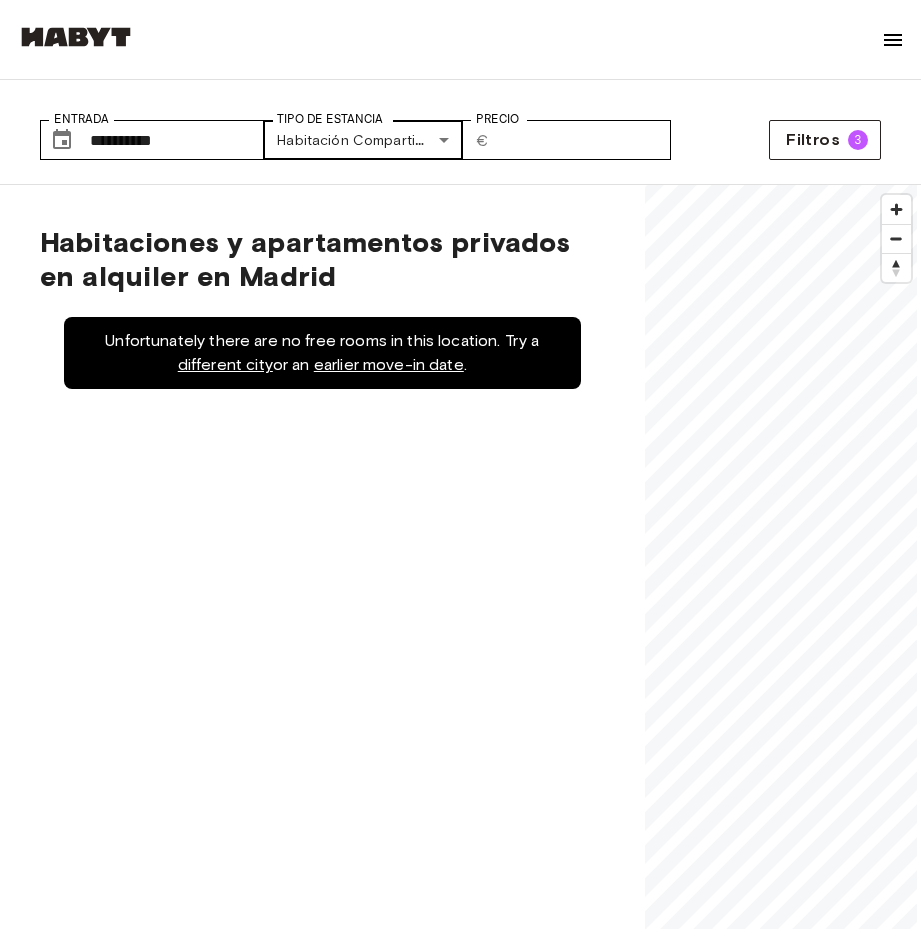 click on "**********" at bounding box center [460, 2919] 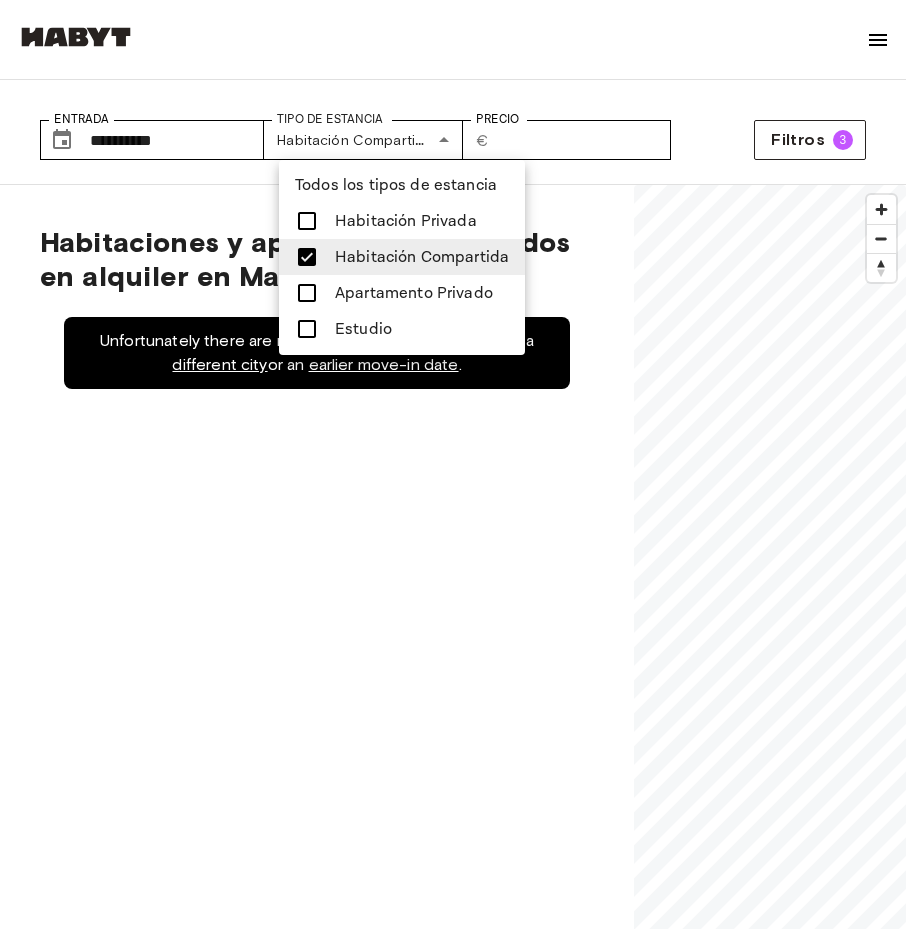 click on "Habitación Privada" at bounding box center [406, 221] 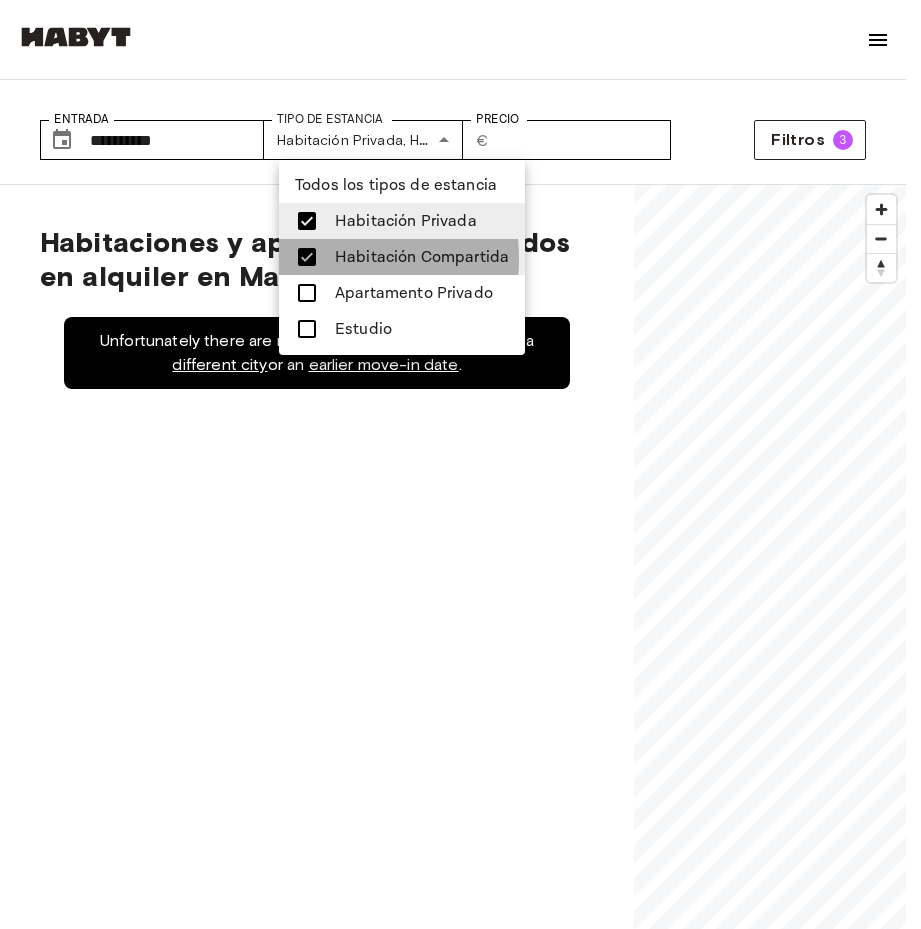 click at bounding box center (307, 257) 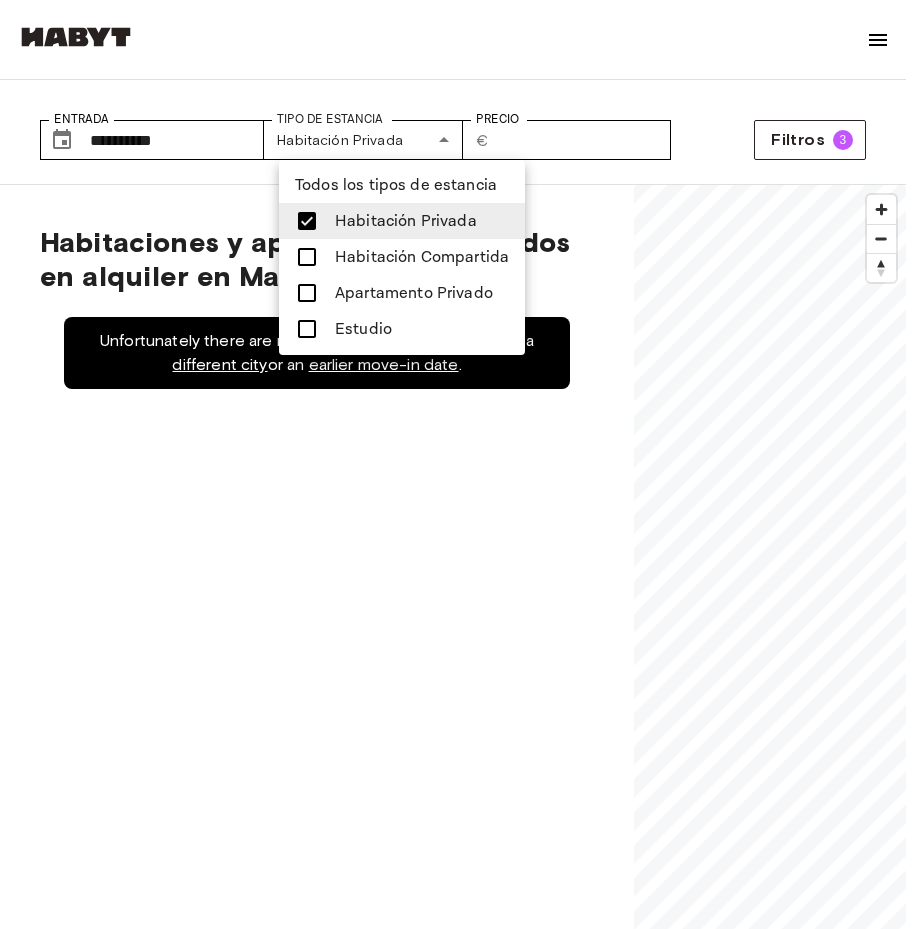 click at bounding box center [460, 464] 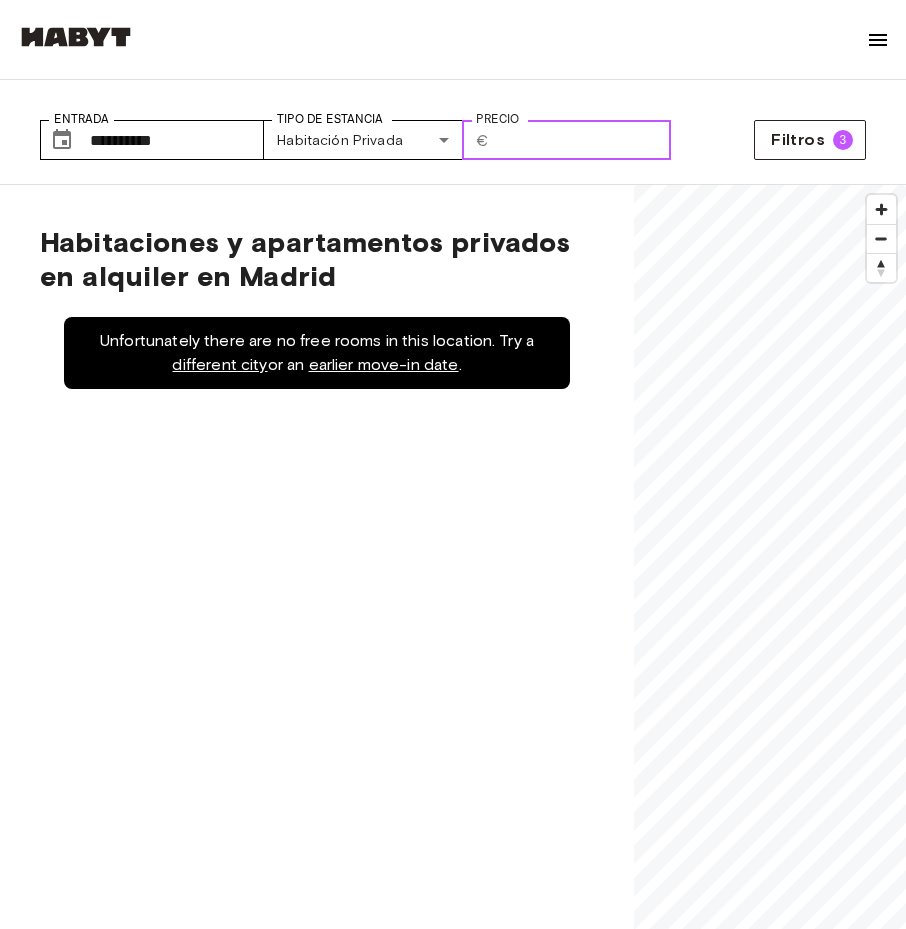 click on "***" at bounding box center [584, 140] 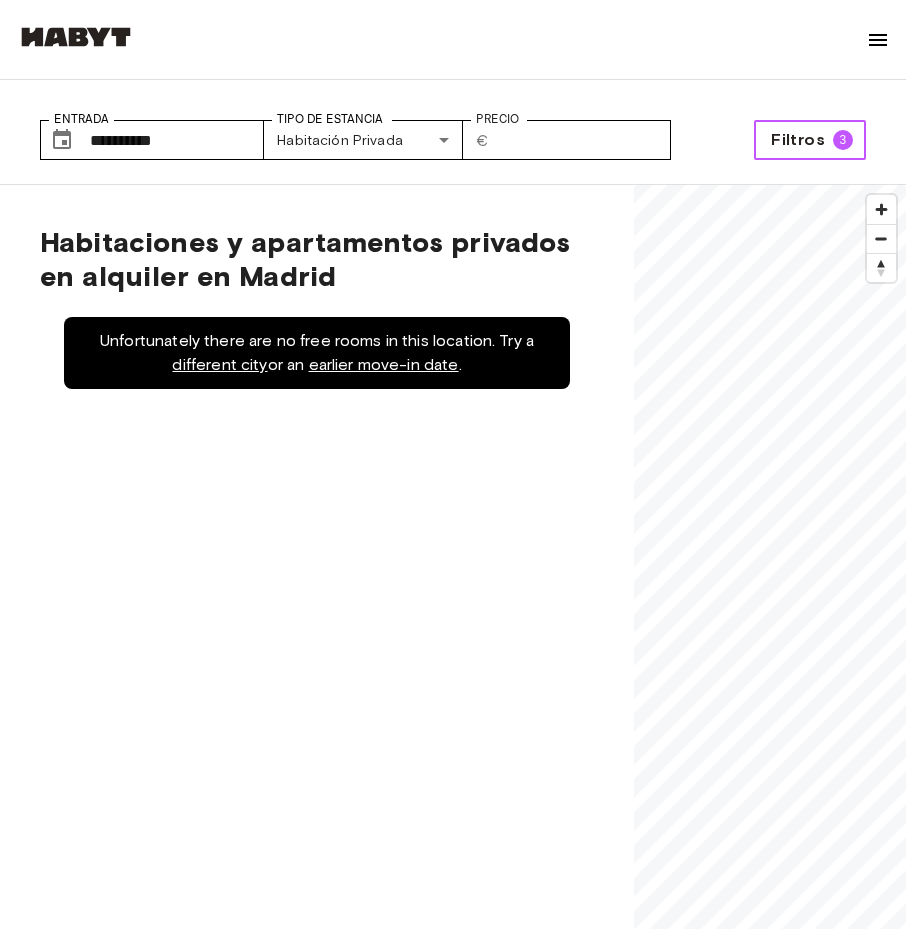 click on "Filtros 3" at bounding box center [810, 140] 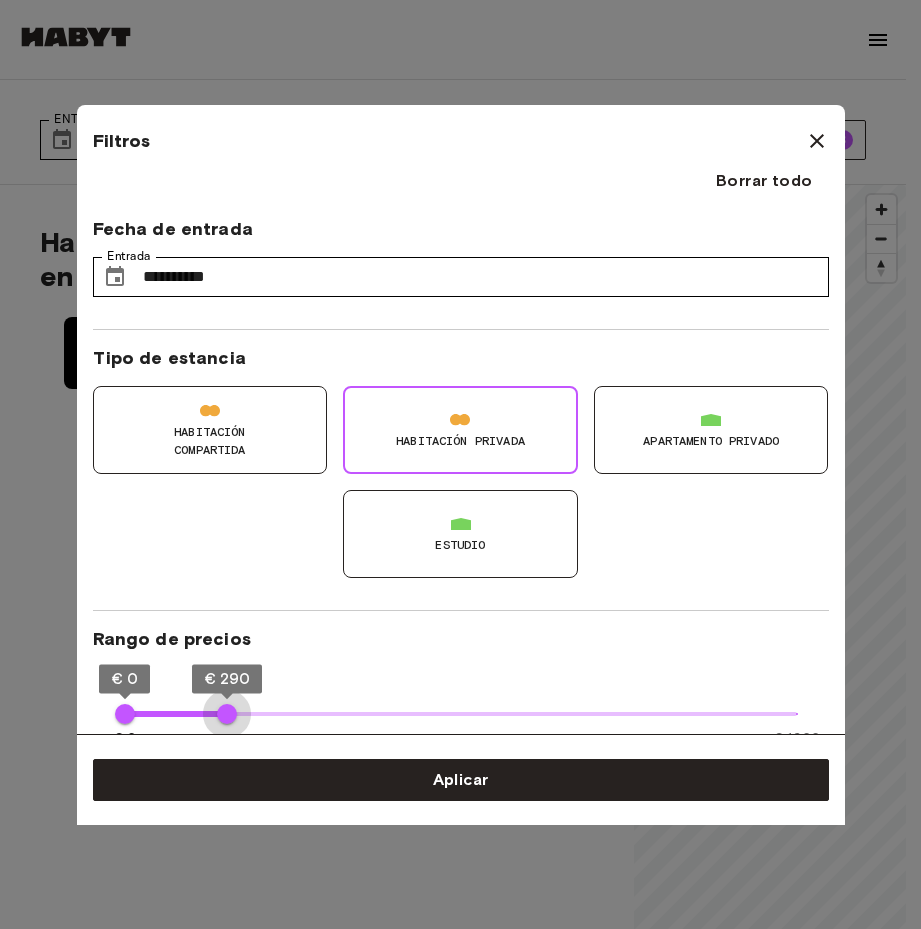 type on "***" 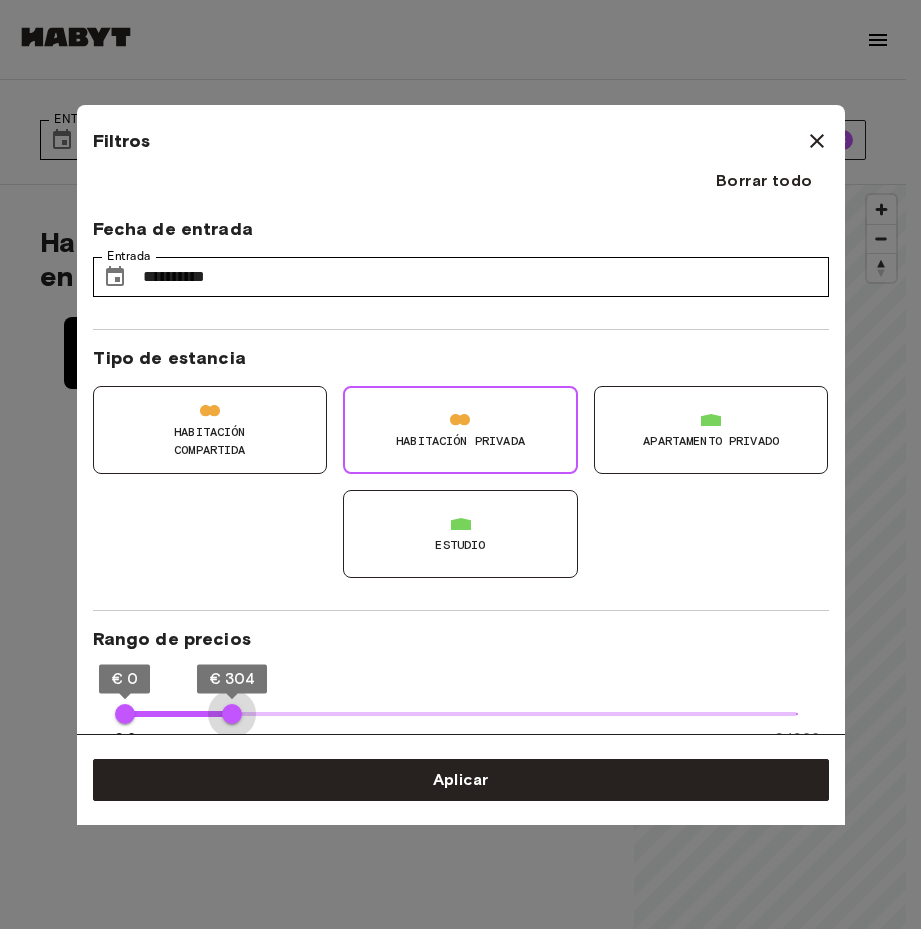 drag, startPoint x: 214, startPoint y: 715, endPoint x: 232, endPoint y: 725, distance: 20.59126 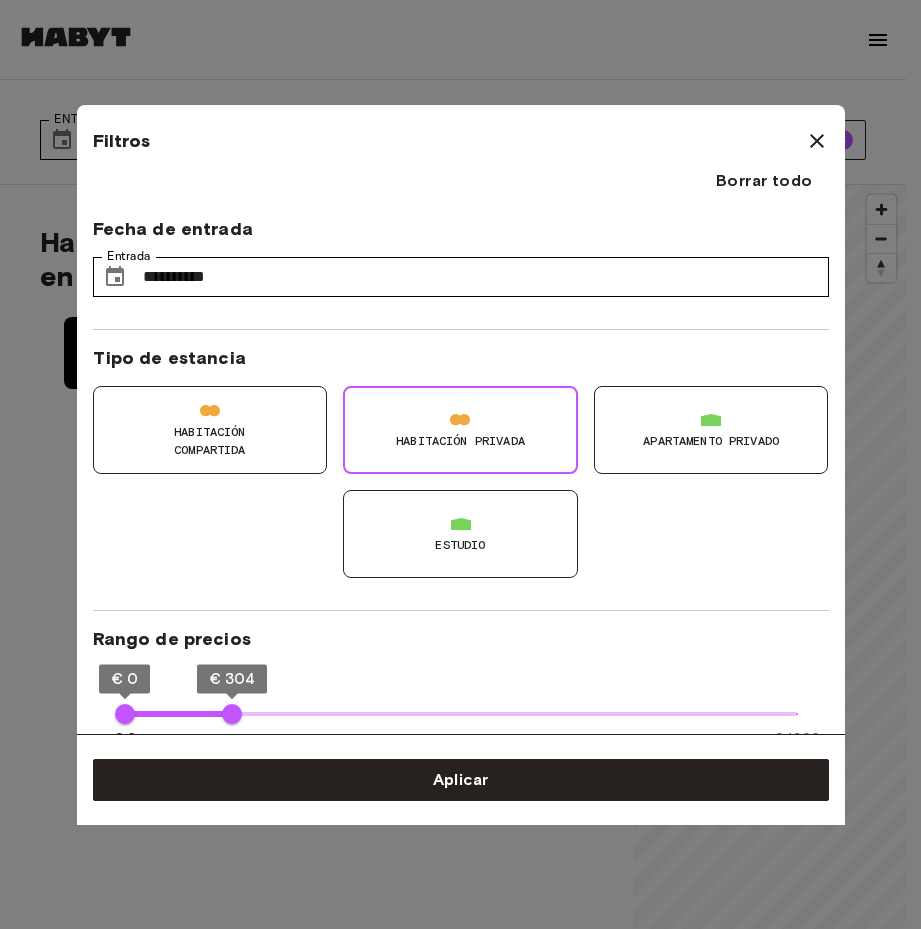 type on "***" 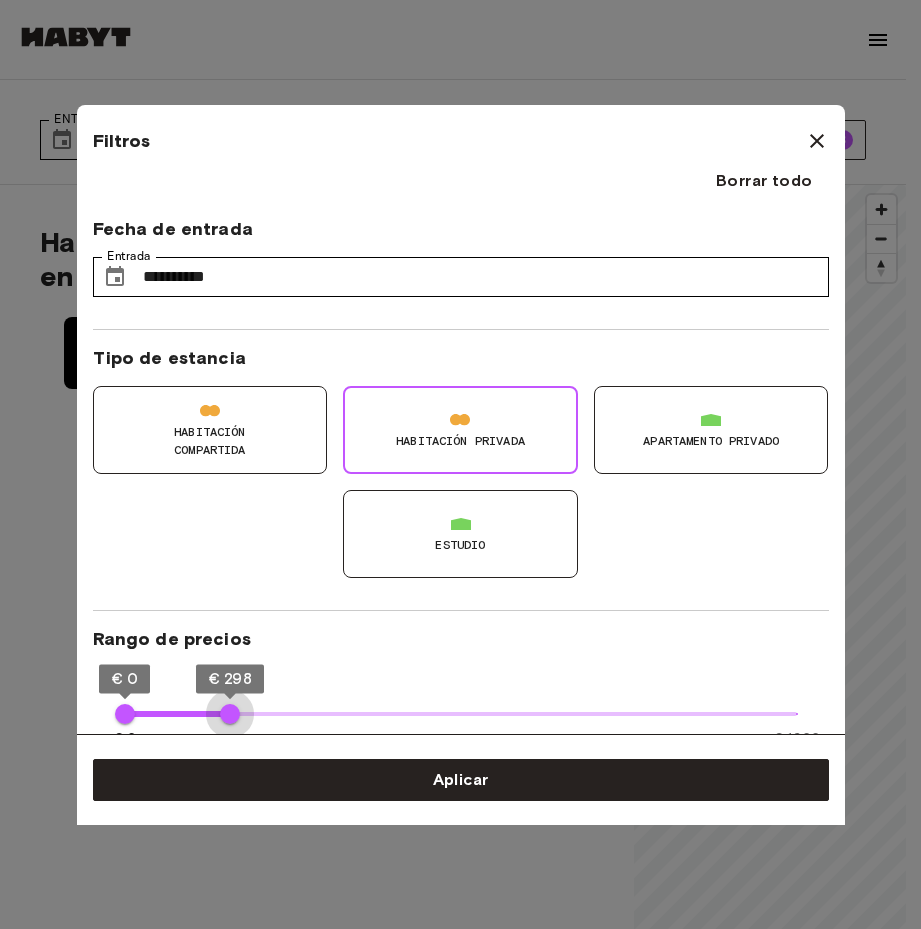 type on "***" 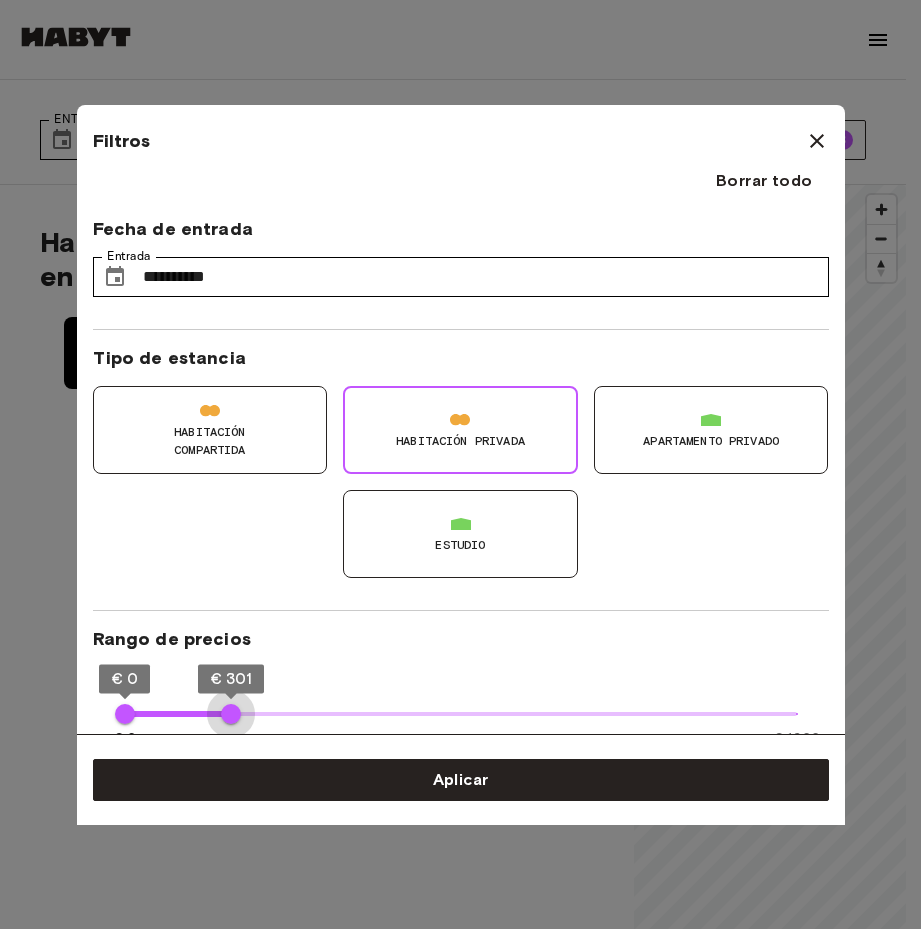 click on "€ 301" at bounding box center (231, 714) 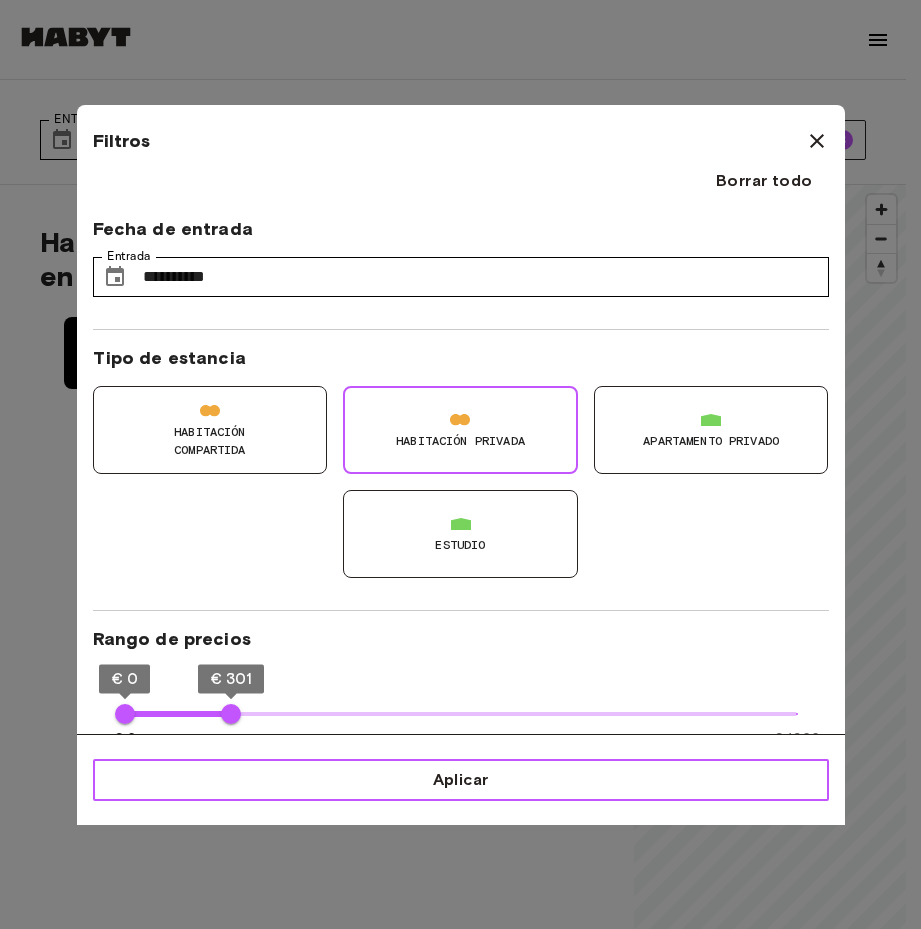 click on "Aplicar" at bounding box center [461, 780] 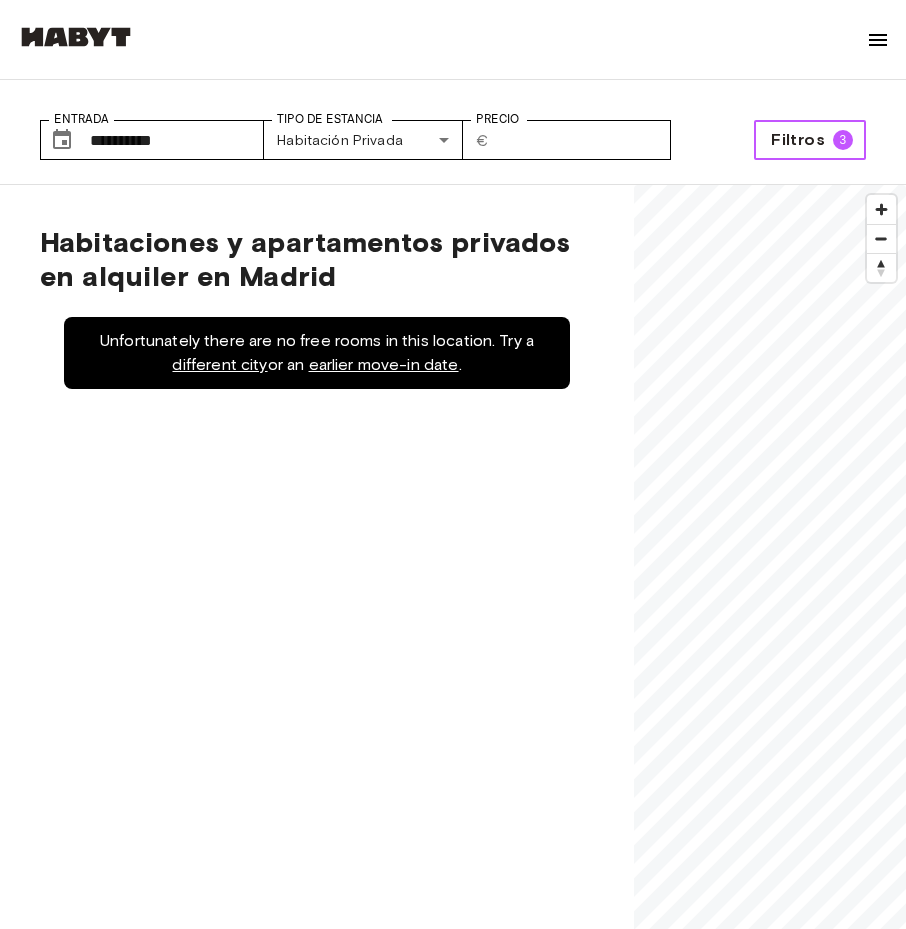 click on "3" at bounding box center [843, 140] 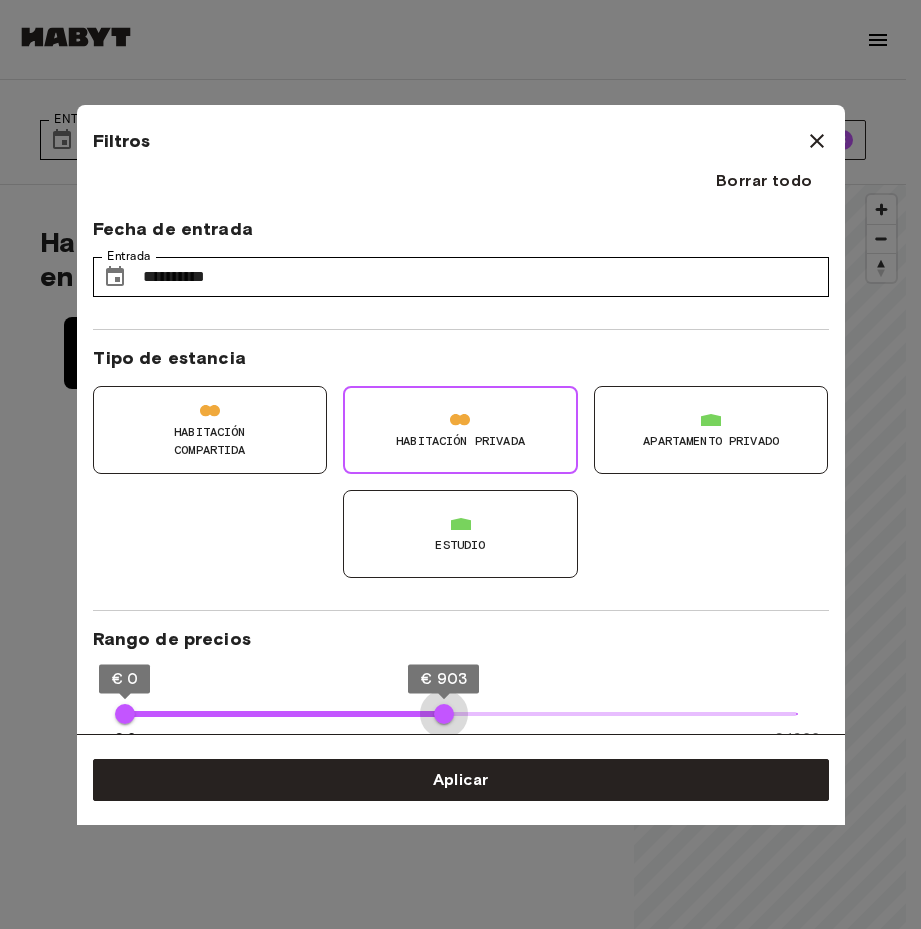 type on "****" 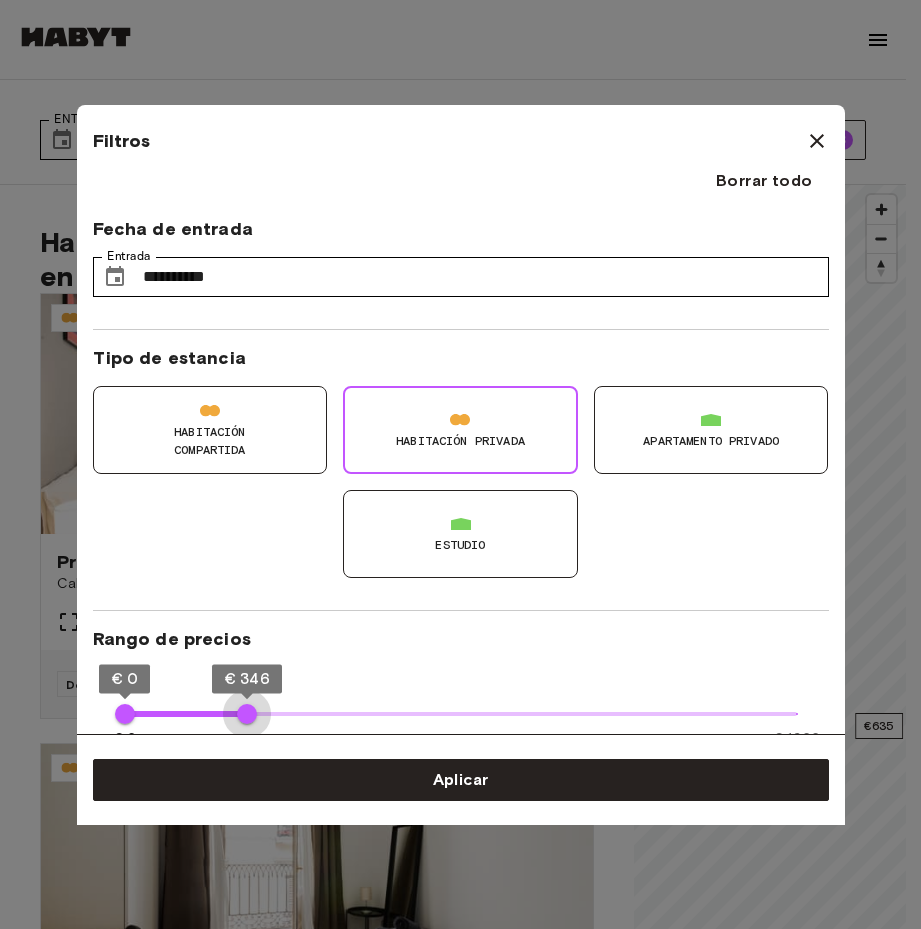 type on "***" 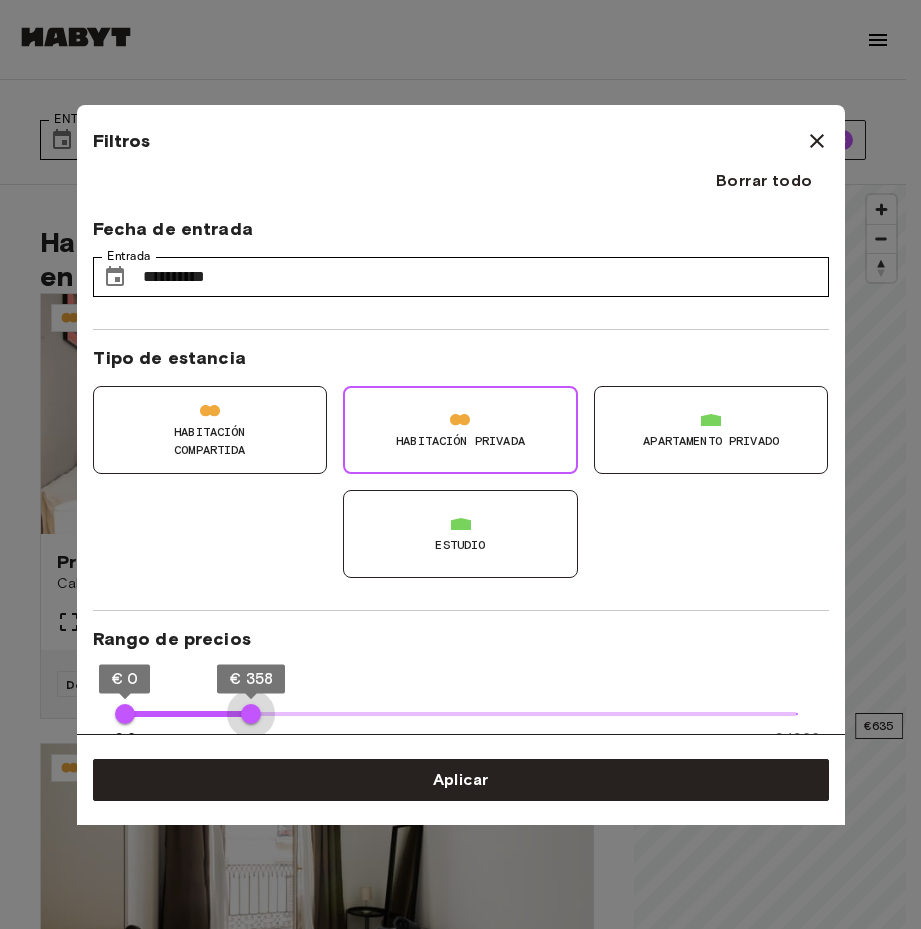 drag, startPoint x: 483, startPoint y: 710, endPoint x: 251, endPoint y: 732, distance: 233.04077 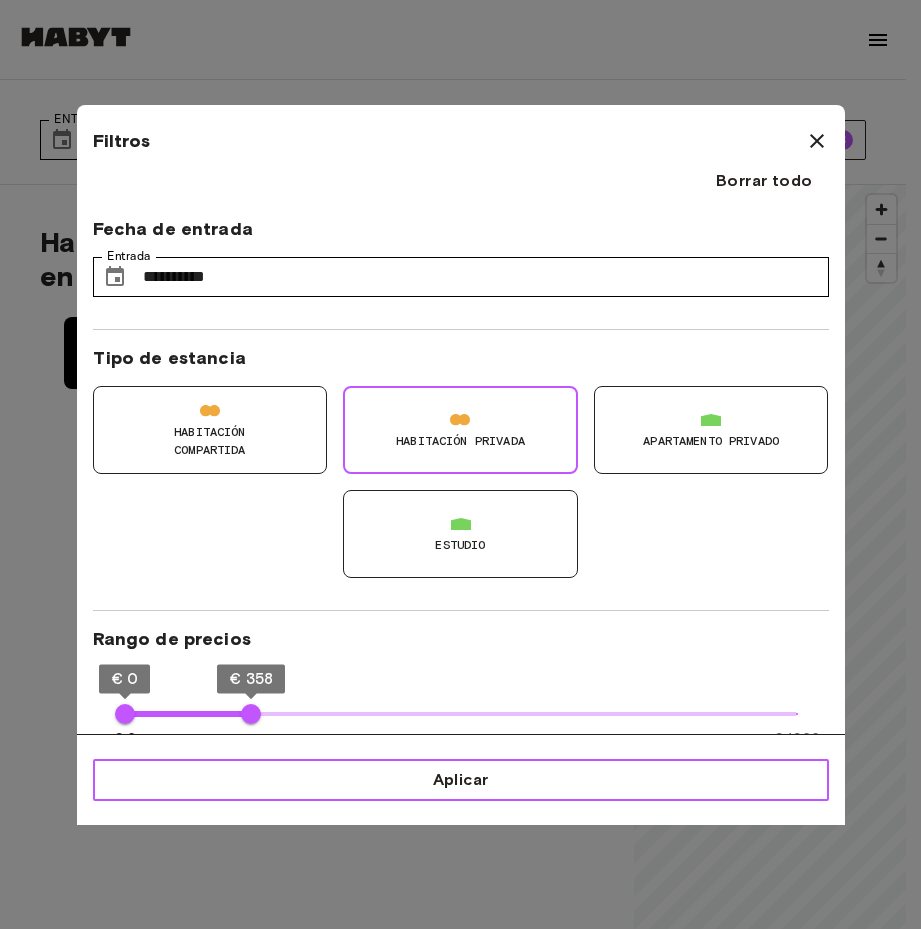 click on "Aplicar" at bounding box center (461, 780) 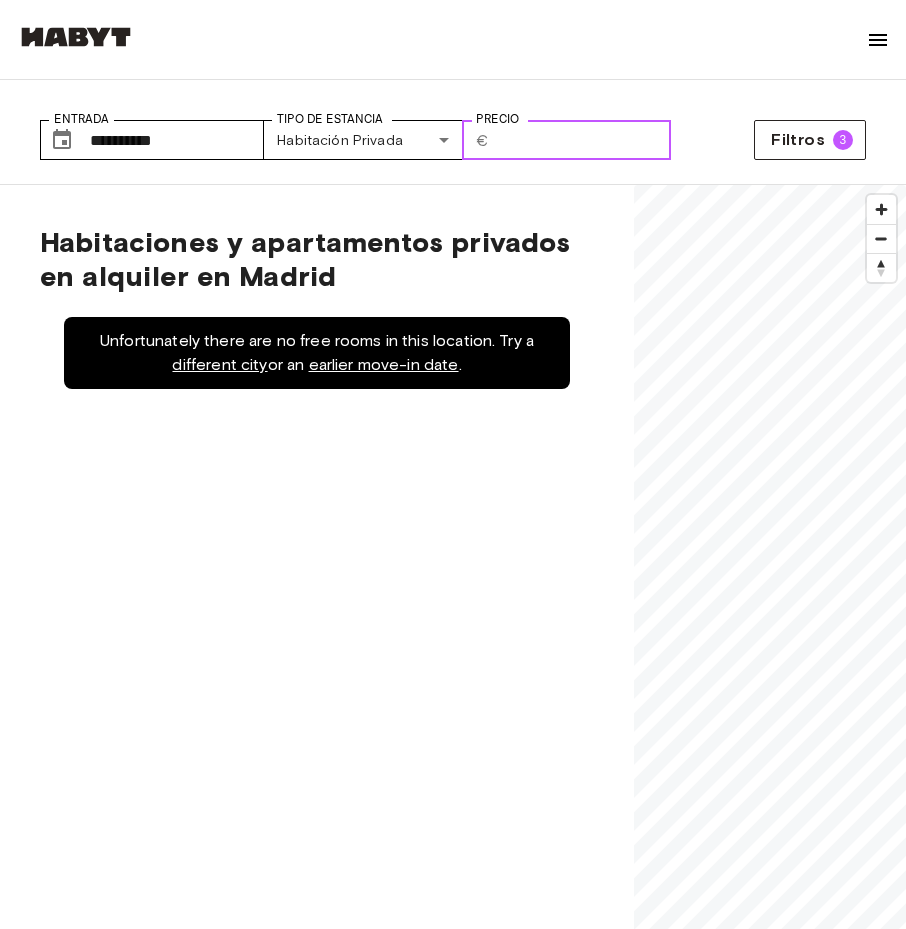 click on "***" at bounding box center (584, 140) 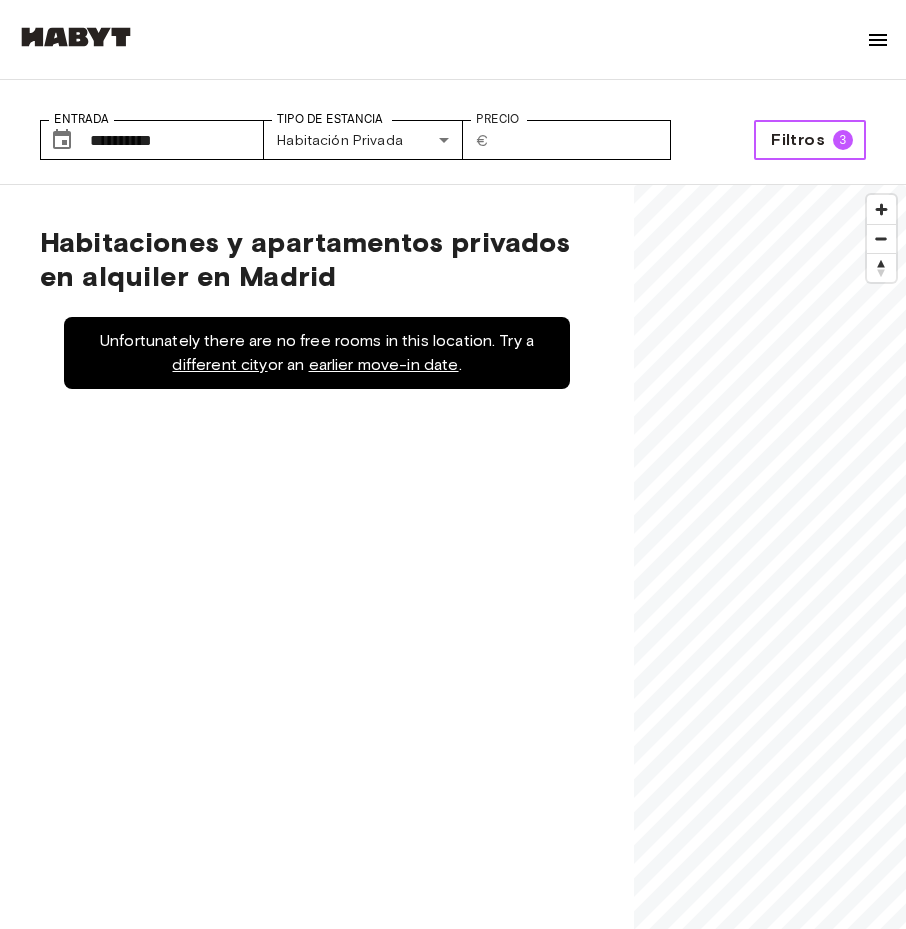 click on "3" at bounding box center (843, 140) 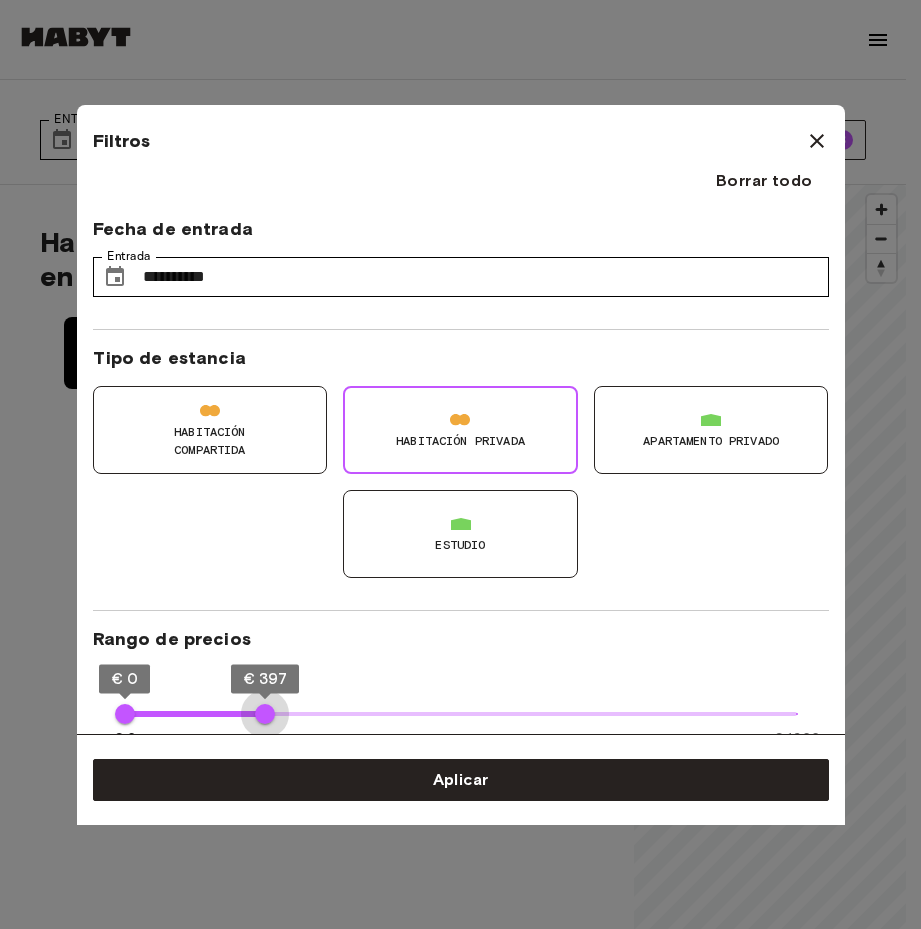 type on "***" 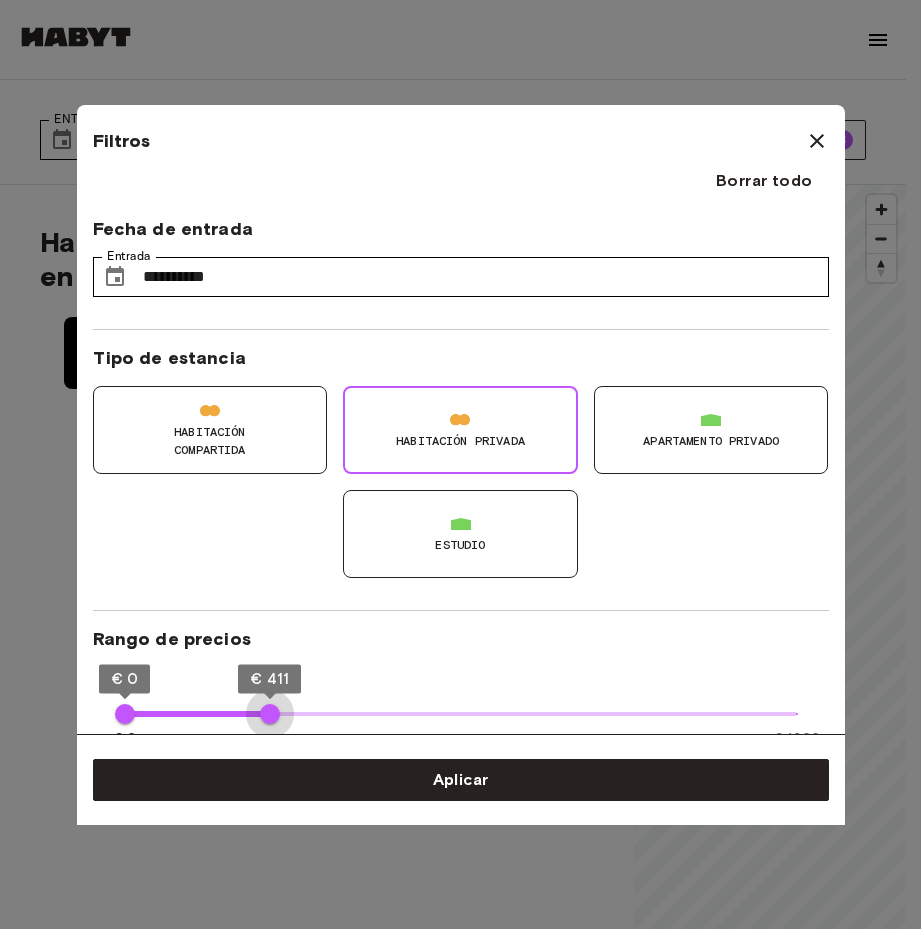 click on "€ 411" at bounding box center (270, 714) 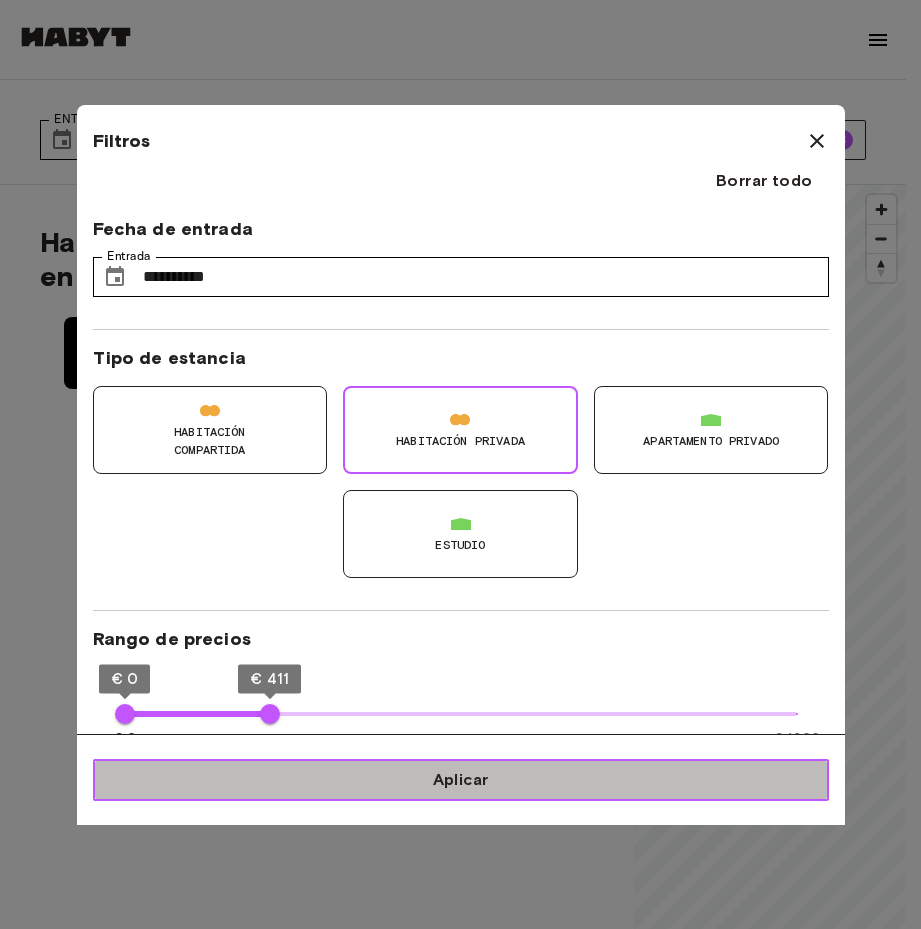 click on "Aplicar" at bounding box center [461, 780] 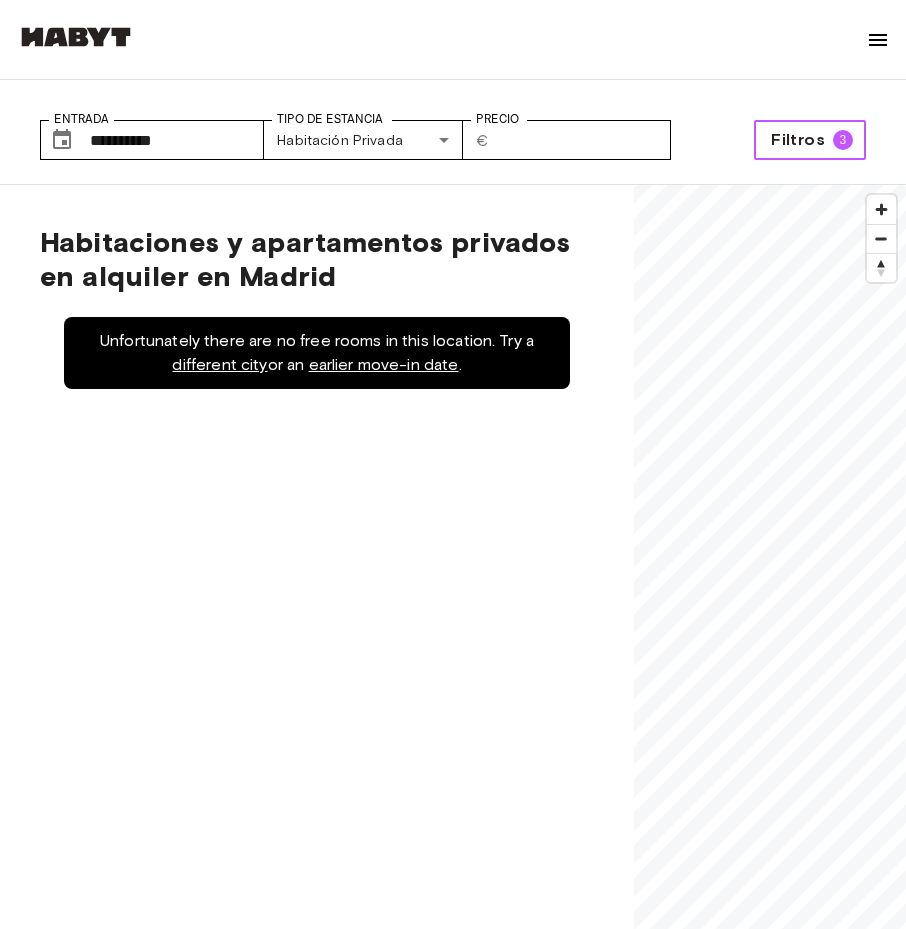 click on "Filtros 3" at bounding box center (810, 140) 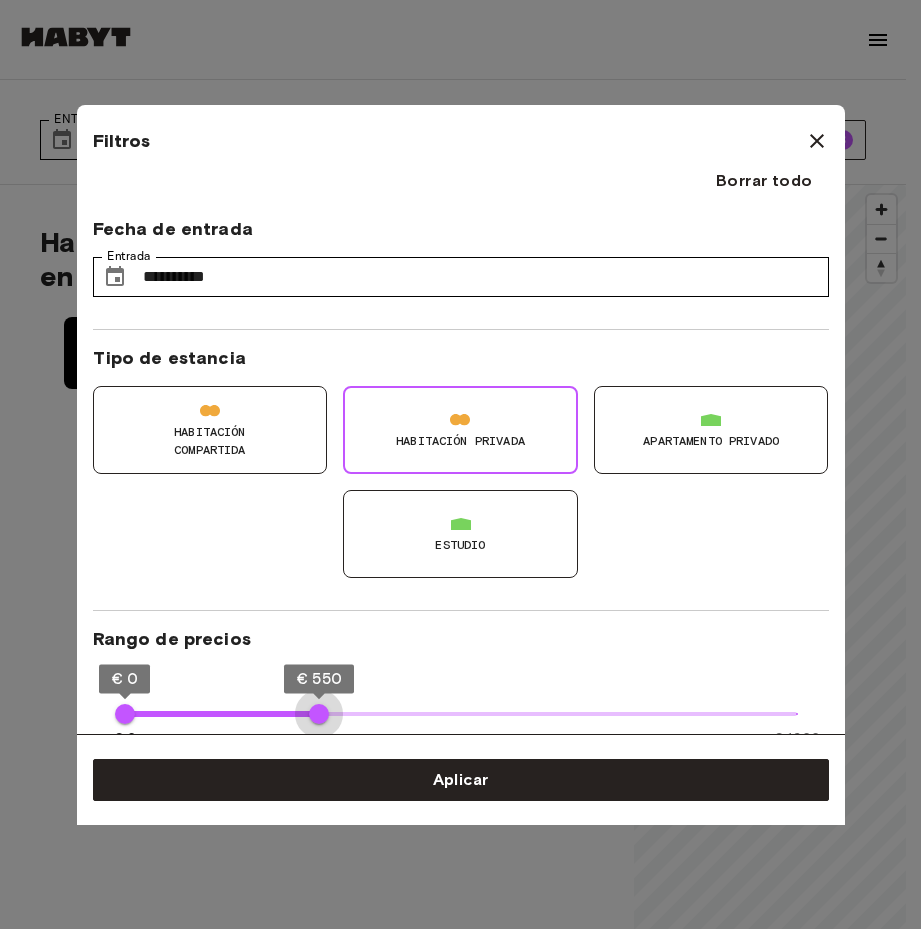 type on "***" 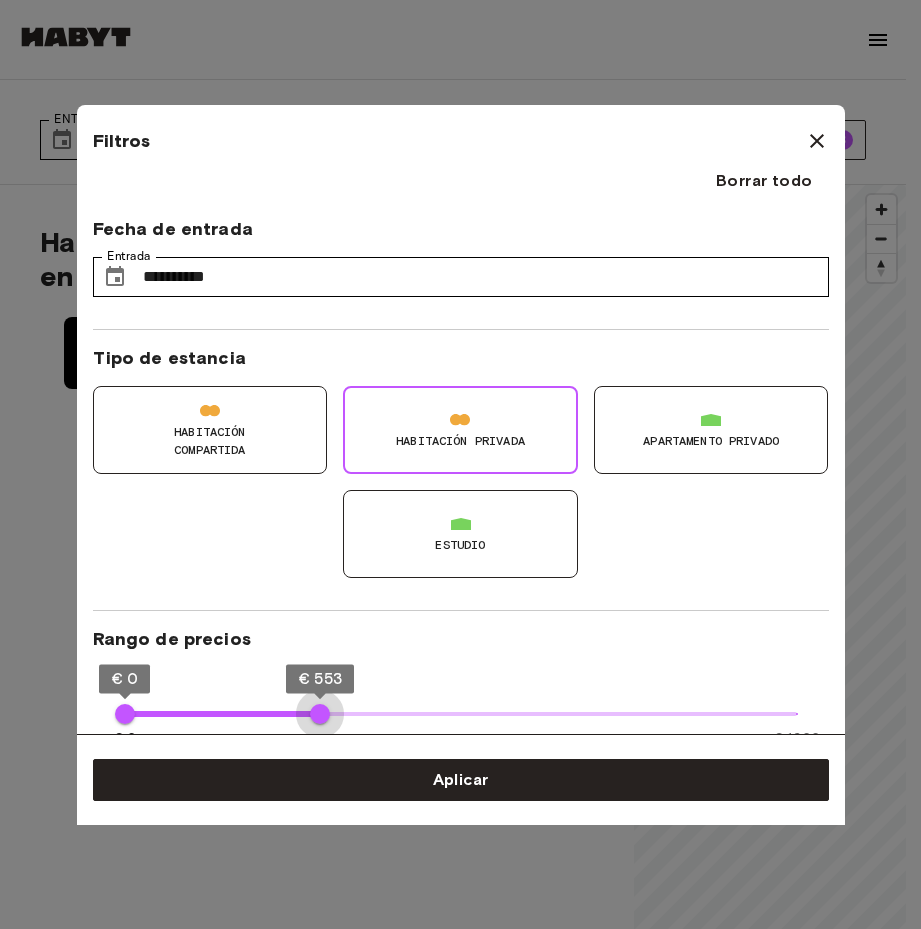 drag, startPoint x: 270, startPoint y: 709, endPoint x: 320, endPoint y: 720, distance: 51.1957 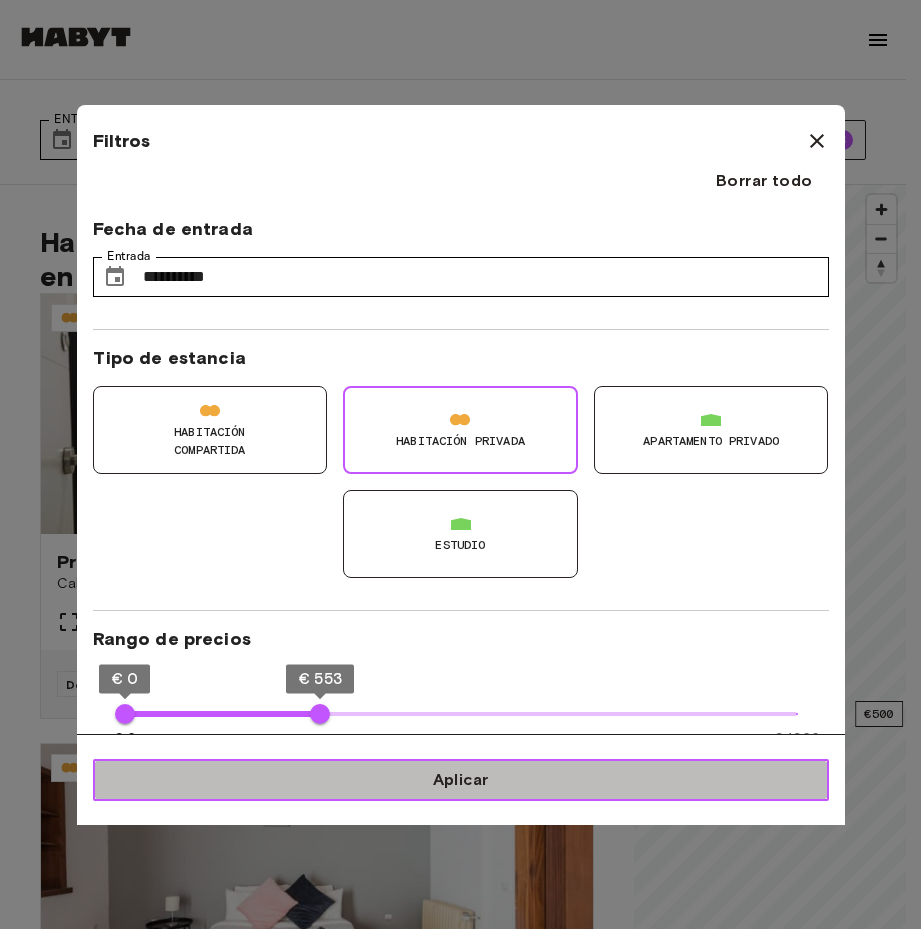 click on "Aplicar" at bounding box center (461, 780) 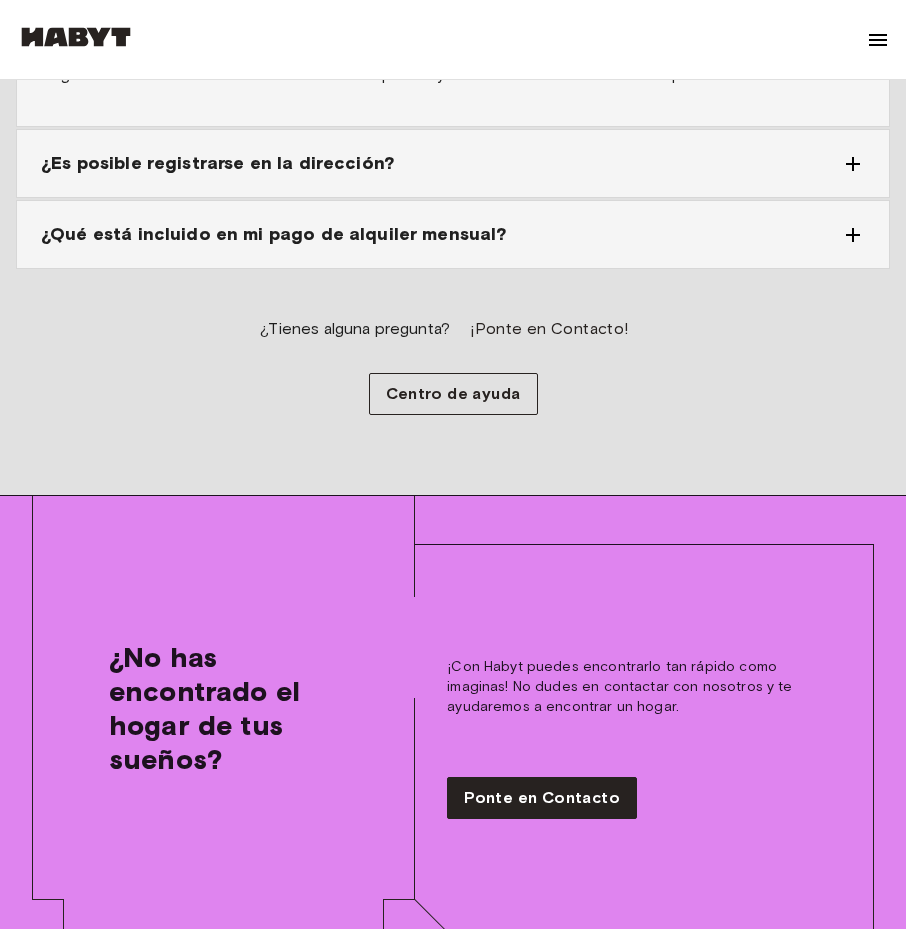 scroll, scrollTop: 3240, scrollLeft: 0, axis: vertical 